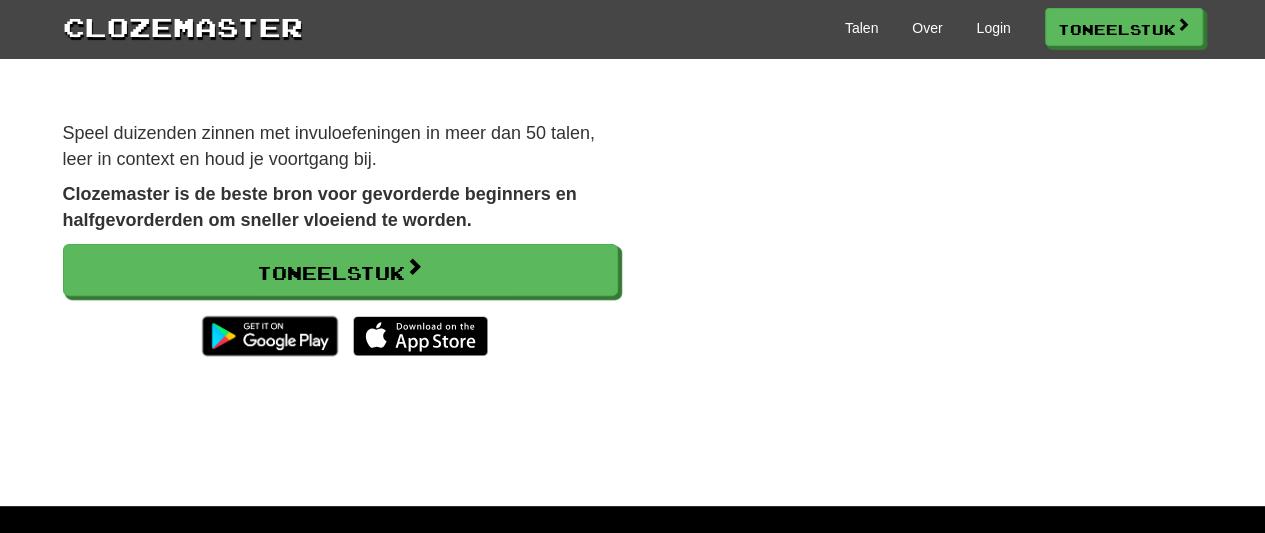 scroll, scrollTop: 0, scrollLeft: 0, axis: both 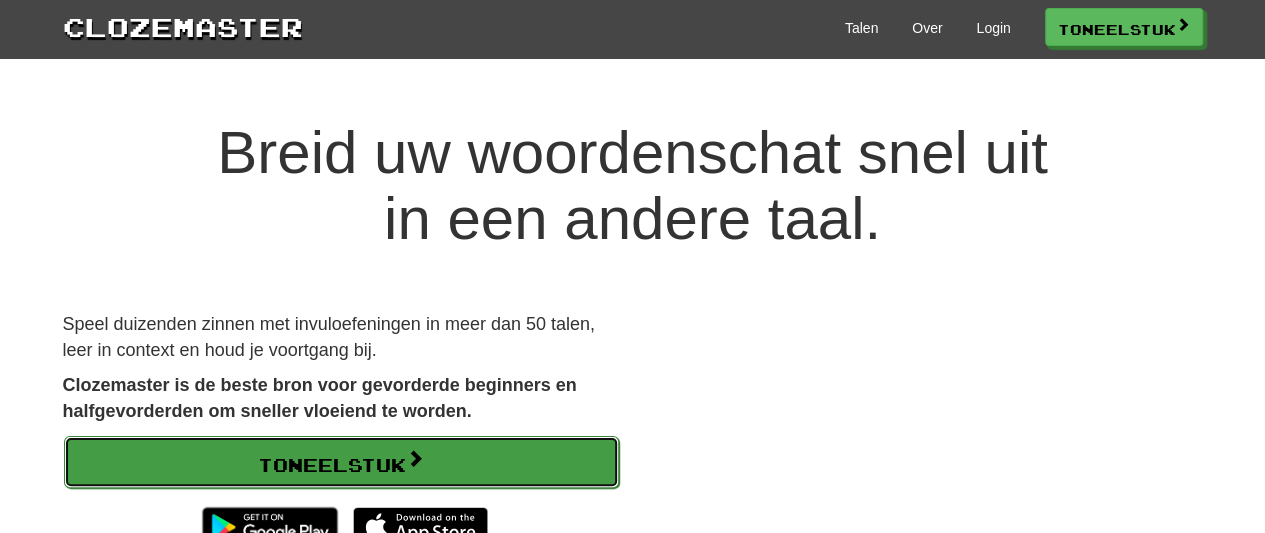 click on "Toneelstuk" at bounding box center [341, 462] 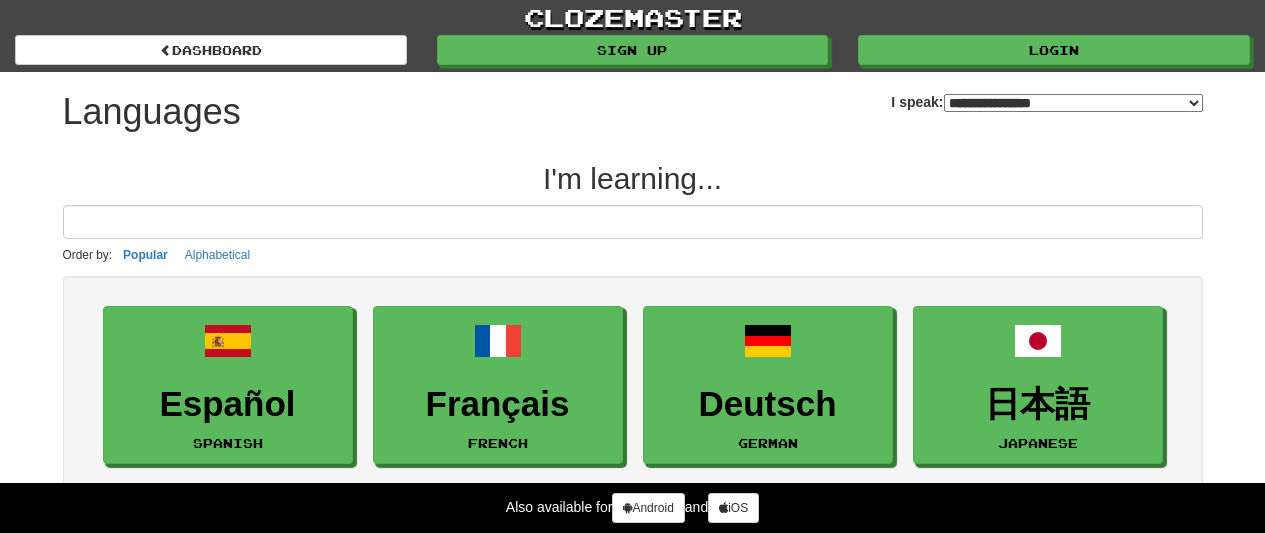 select on "*******" 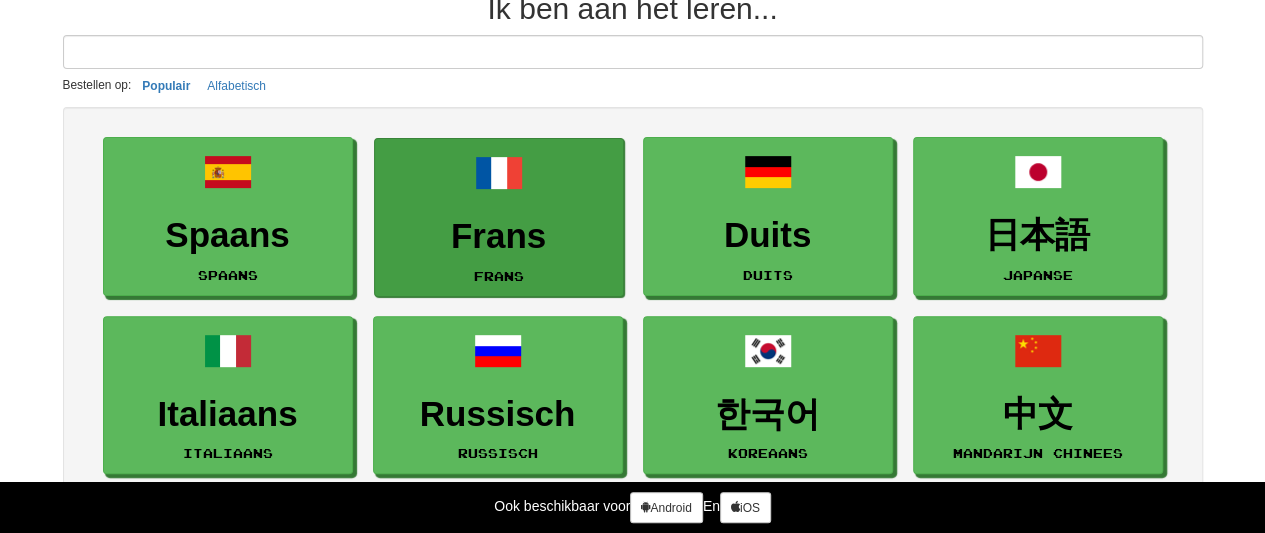 scroll, scrollTop: 200, scrollLeft: 0, axis: vertical 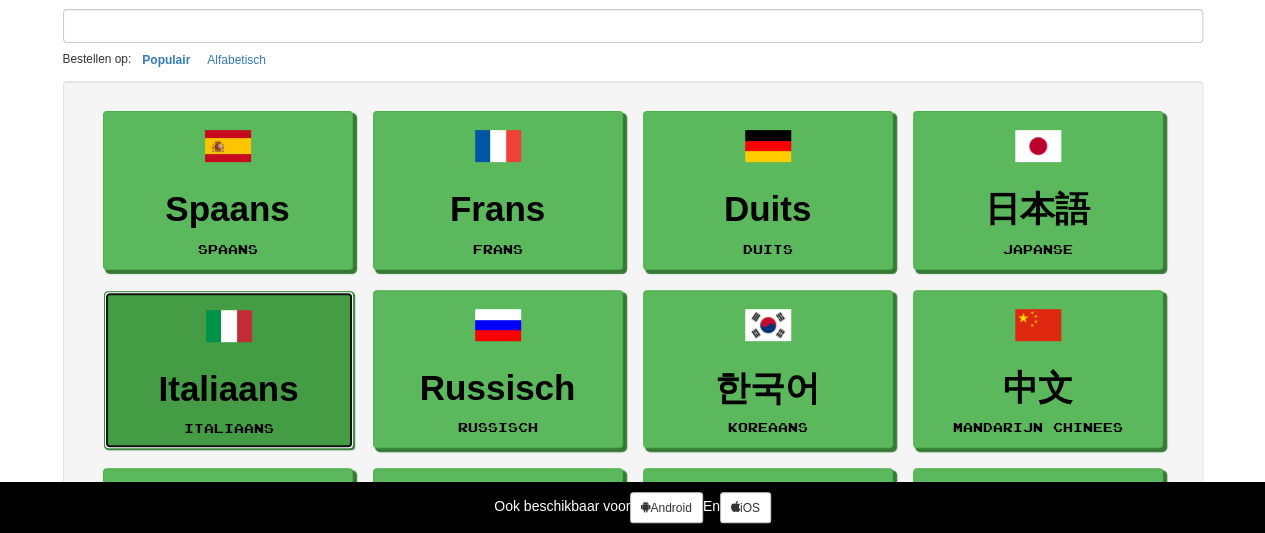 click on "Italiaans" at bounding box center (229, 428) 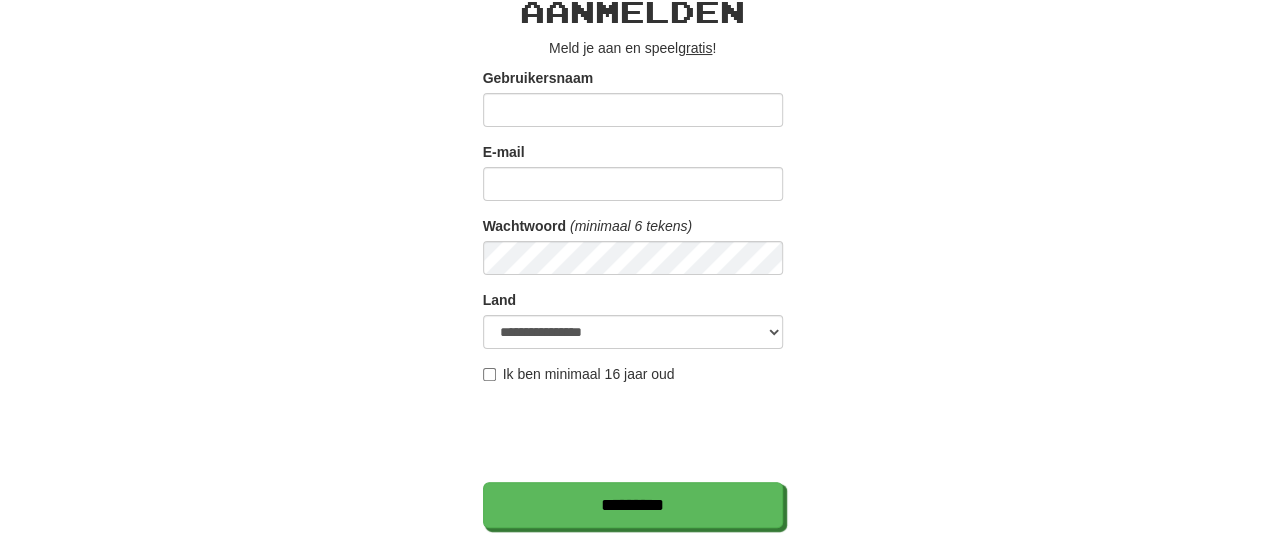 scroll, scrollTop: 0, scrollLeft: 0, axis: both 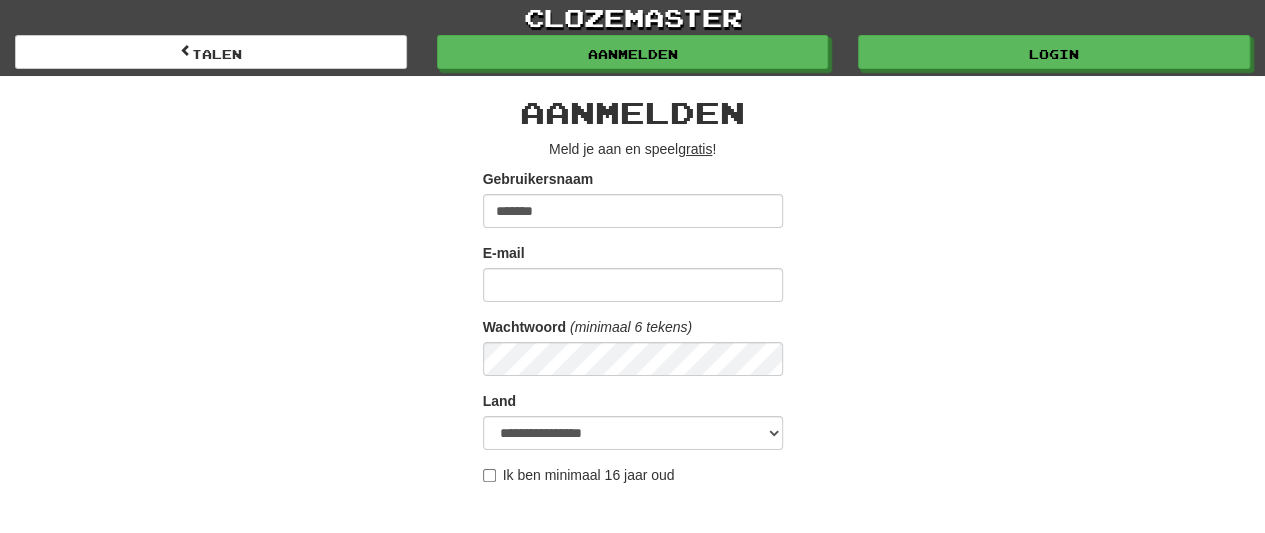 type on "*******" 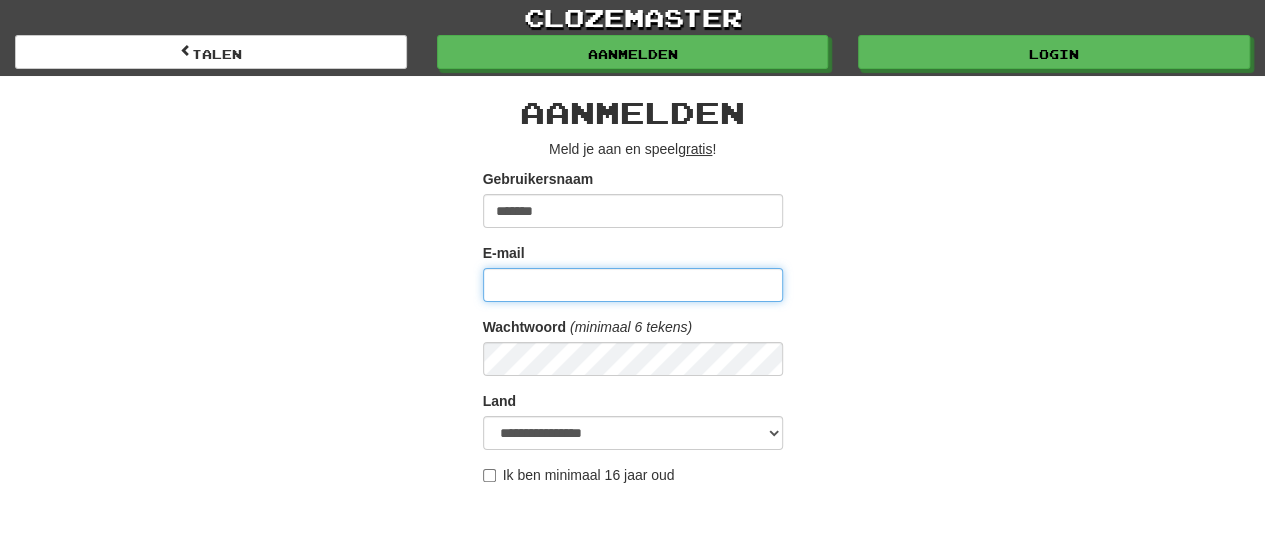 drag, startPoint x: 618, startPoint y: 283, endPoint x: 615, endPoint y: 265, distance: 18.248287 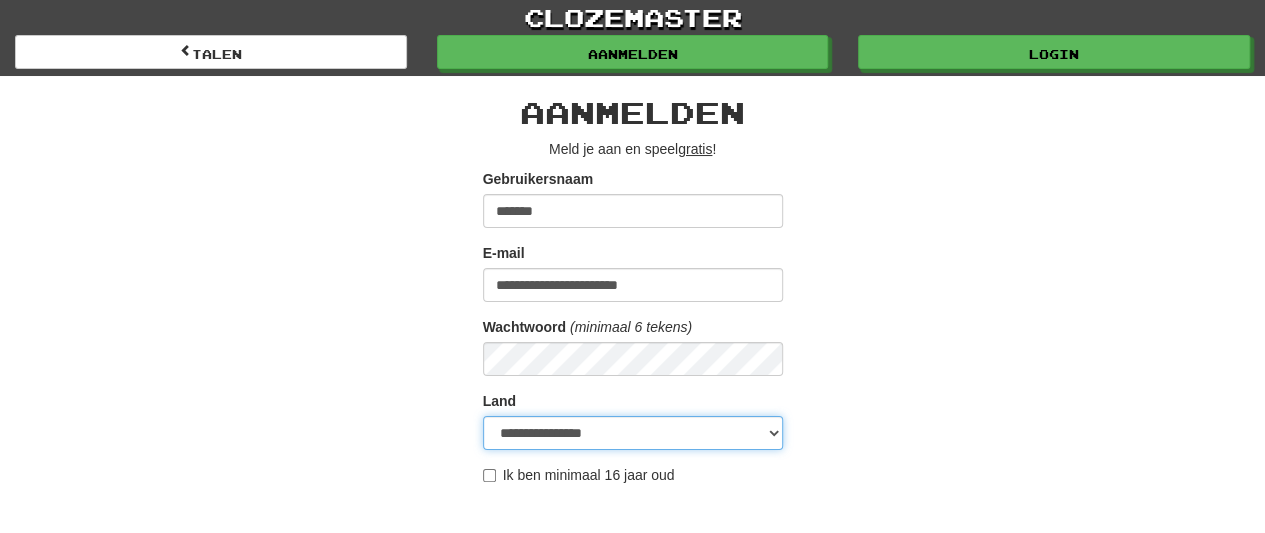select on "**" 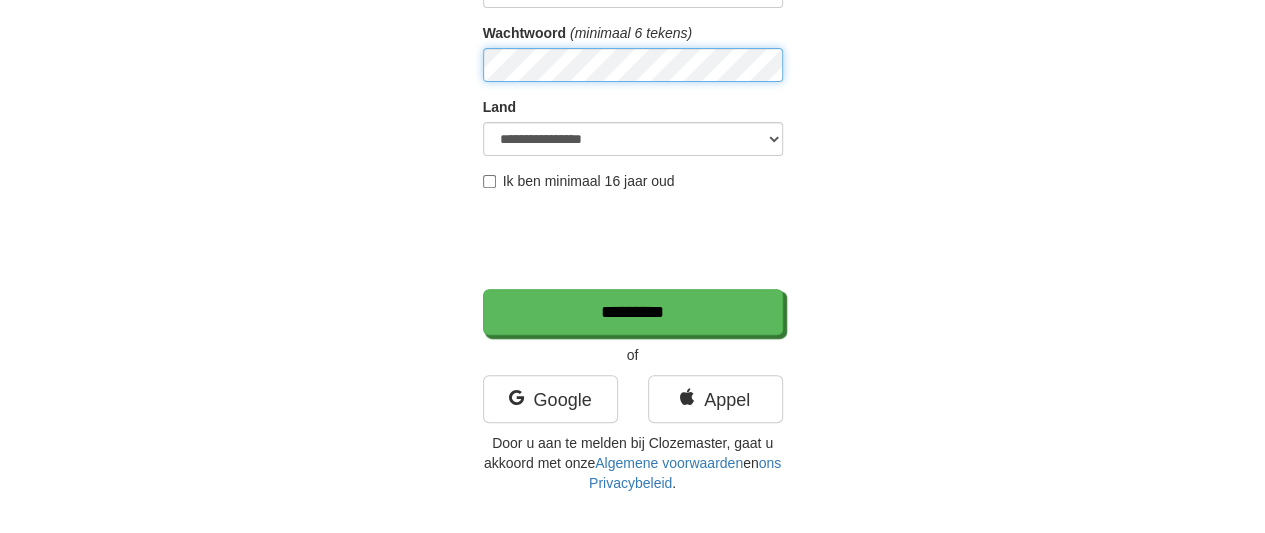 scroll, scrollTop: 300, scrollLeft: 0, axis: vertical 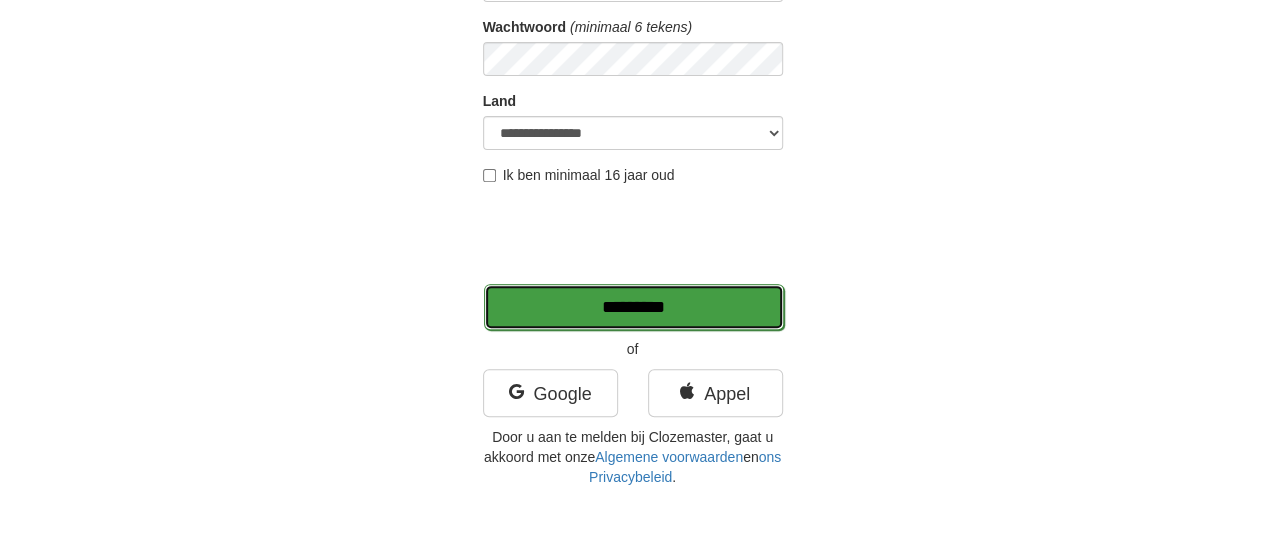 click on "*********" at bounding box center (634, 307) 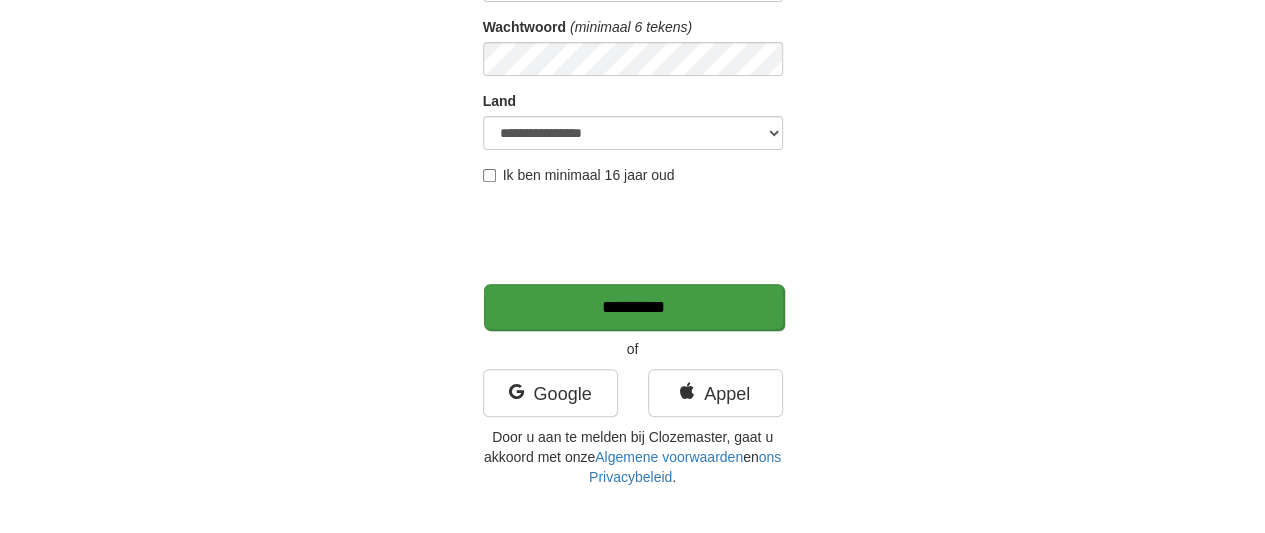 type on "*******" 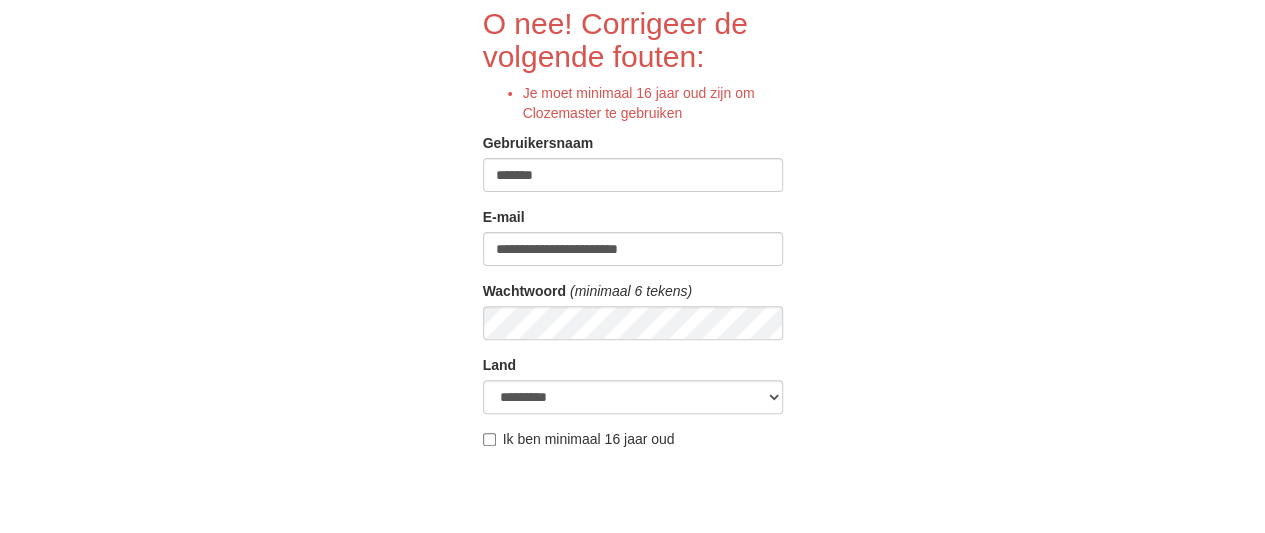 scroll, scrollTop: 200, scrollLeft: 0, axis: vertical 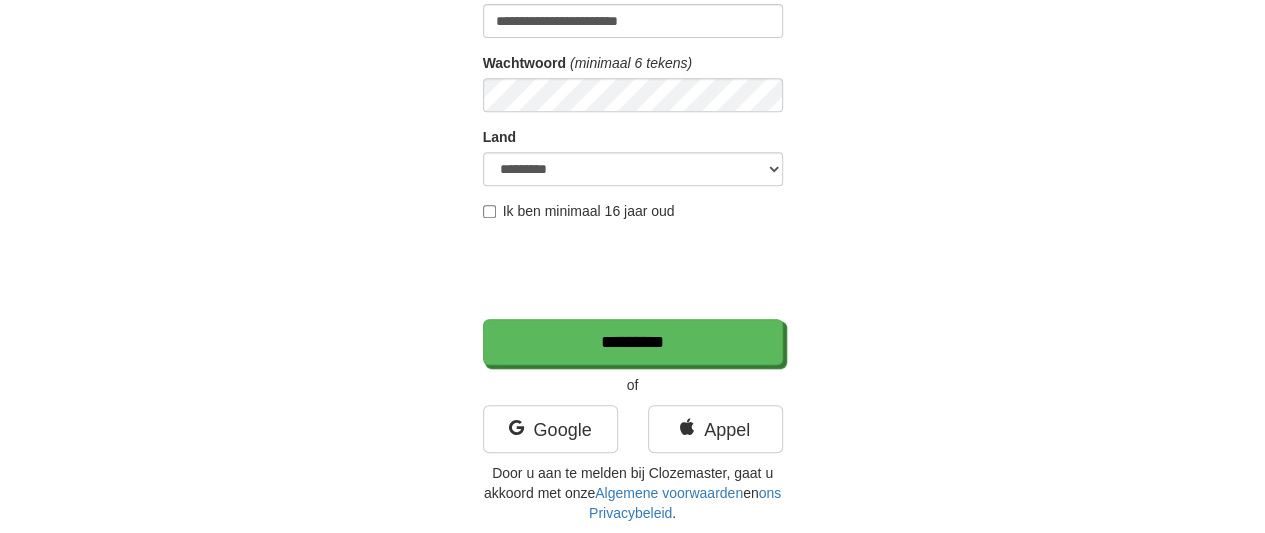 click on "Ik ben minimaal 16 jaar oud" at bounding box center (579, 211) 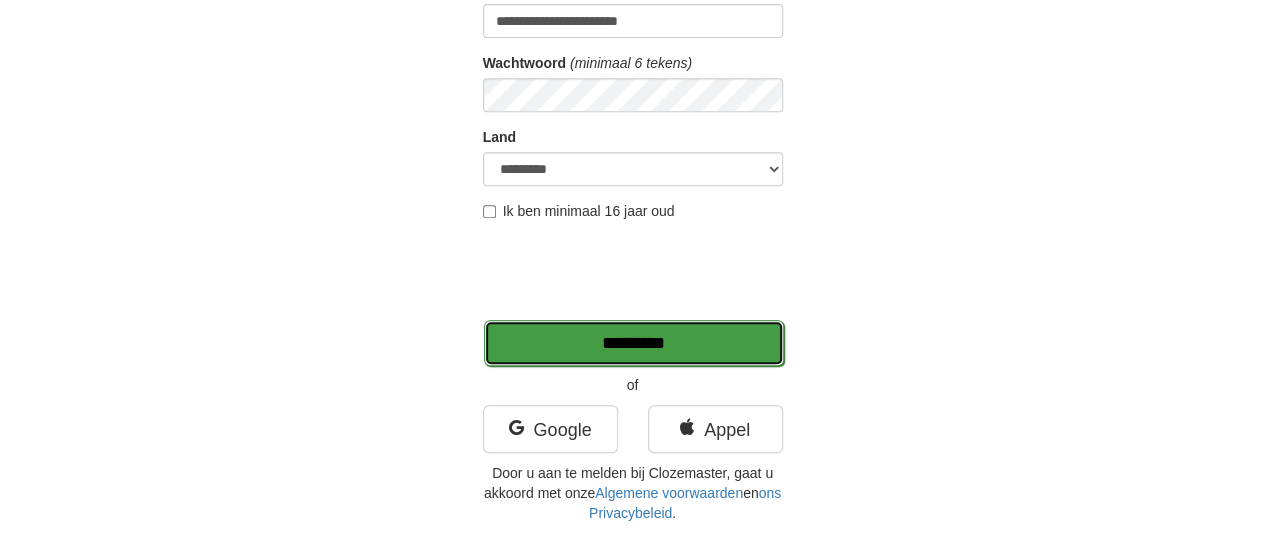 click on "*********" at bounding box center (634, 343) 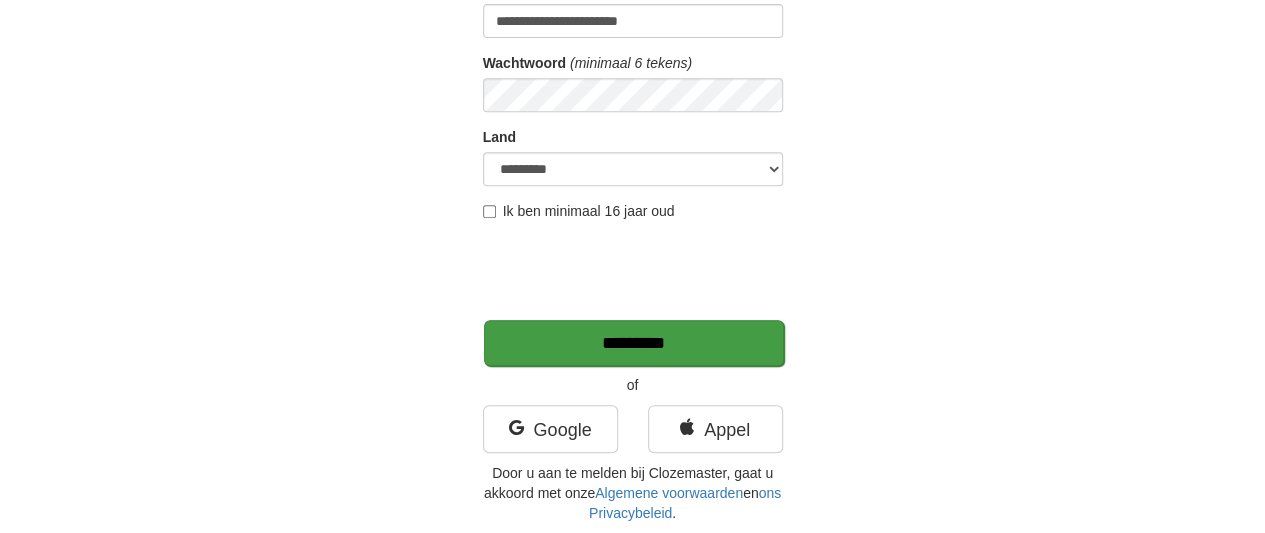 type on "*******" 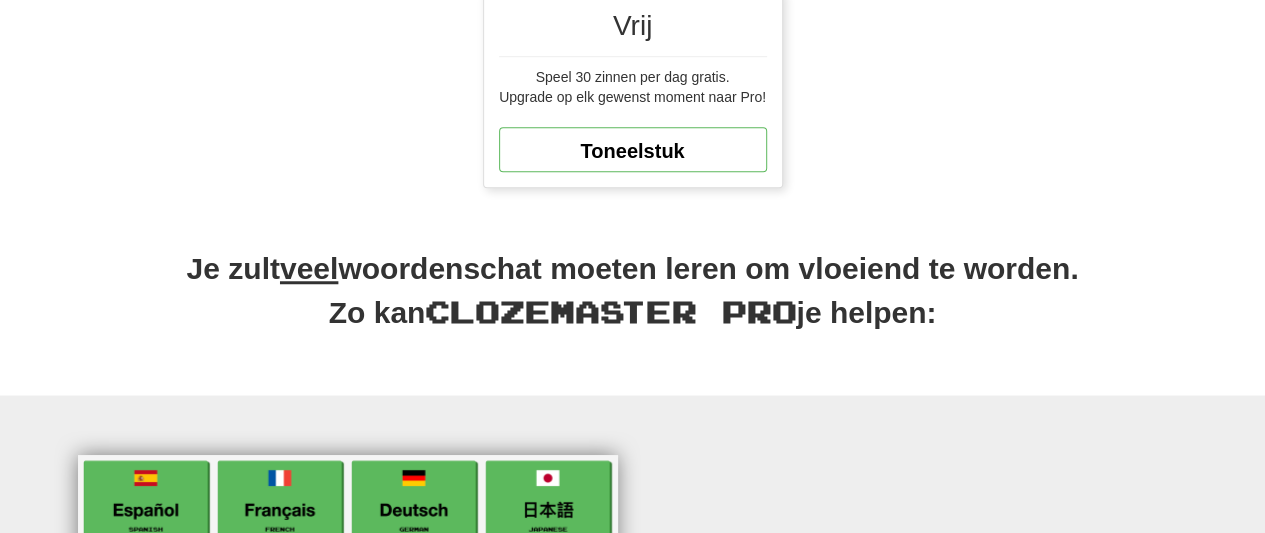 scroll, scrollTop: 600, scrollLeft: 0, axis: vertical 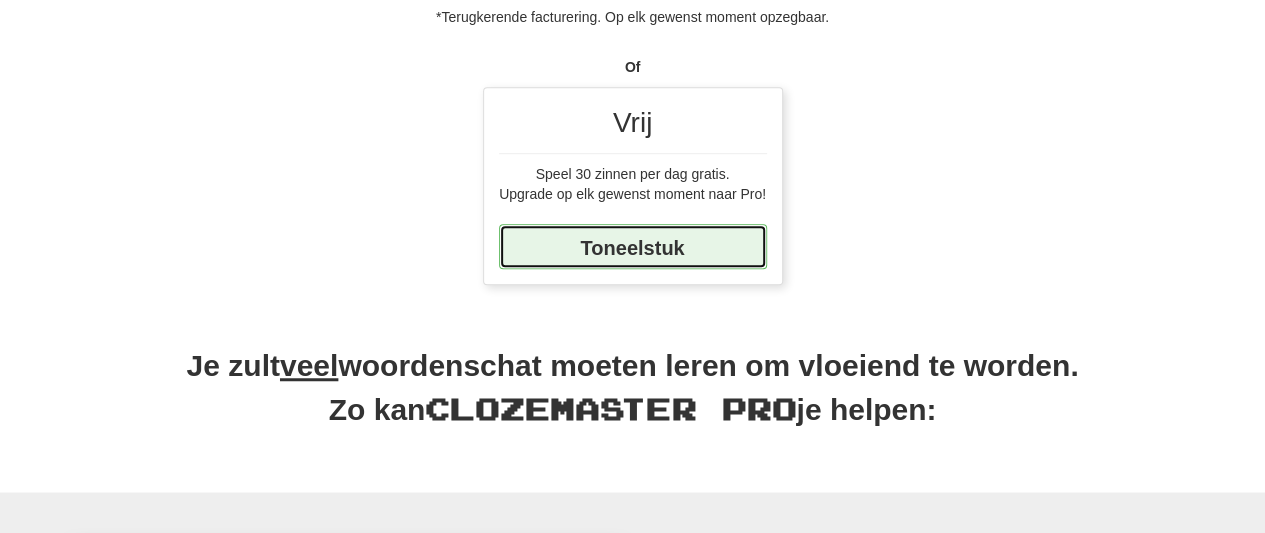 click on "Toneelstuk" at bounding box center (633, 246) 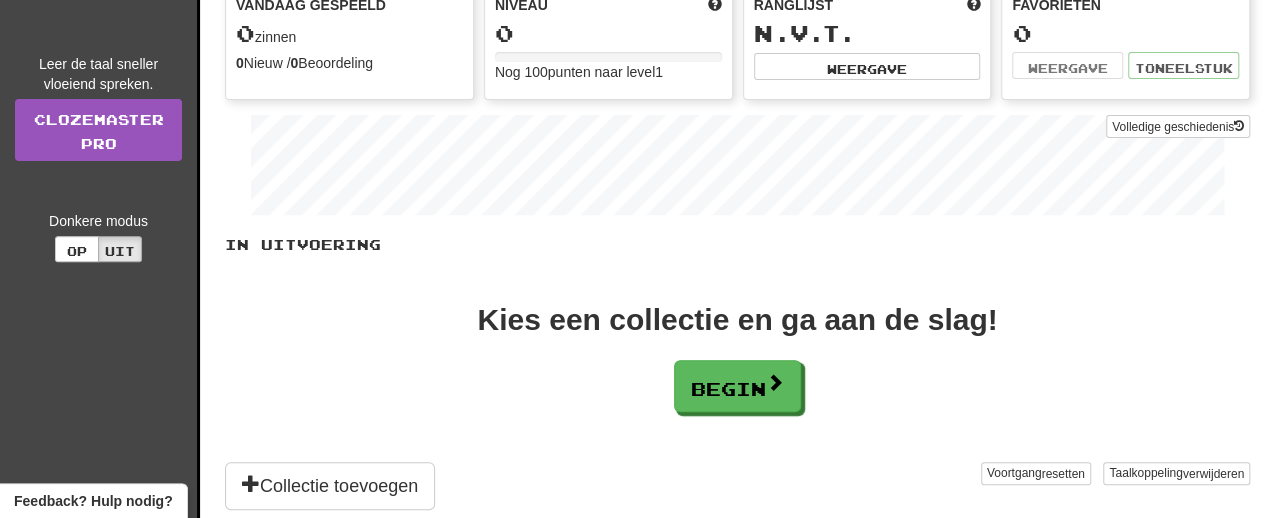 scroll, scrollTop: 300, scrollLeft: 0, axis: vertical 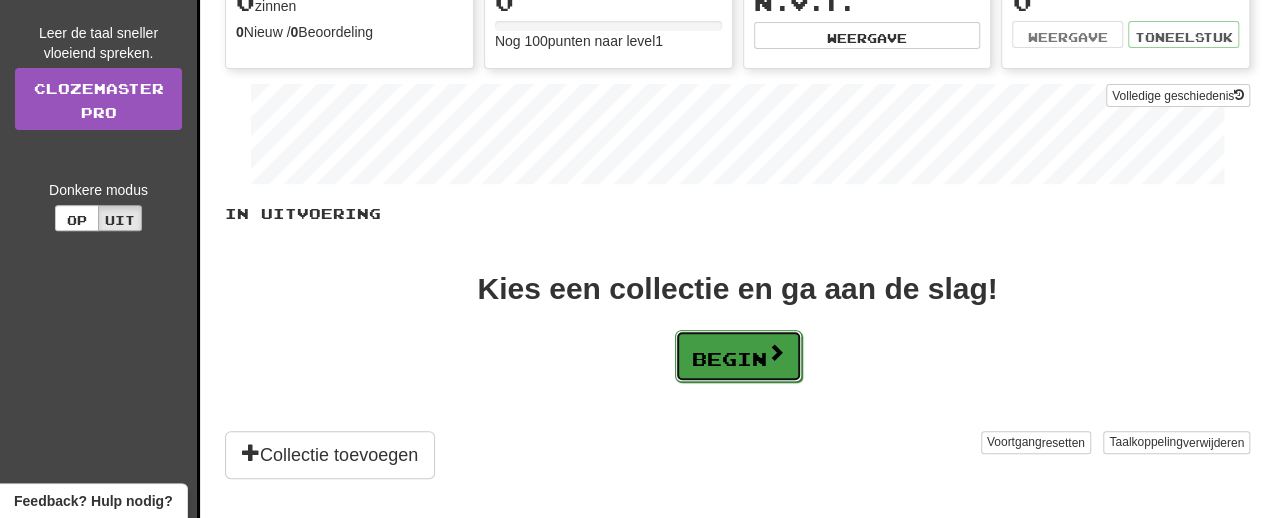 click on "Begin" at bounding box center (738, 356) 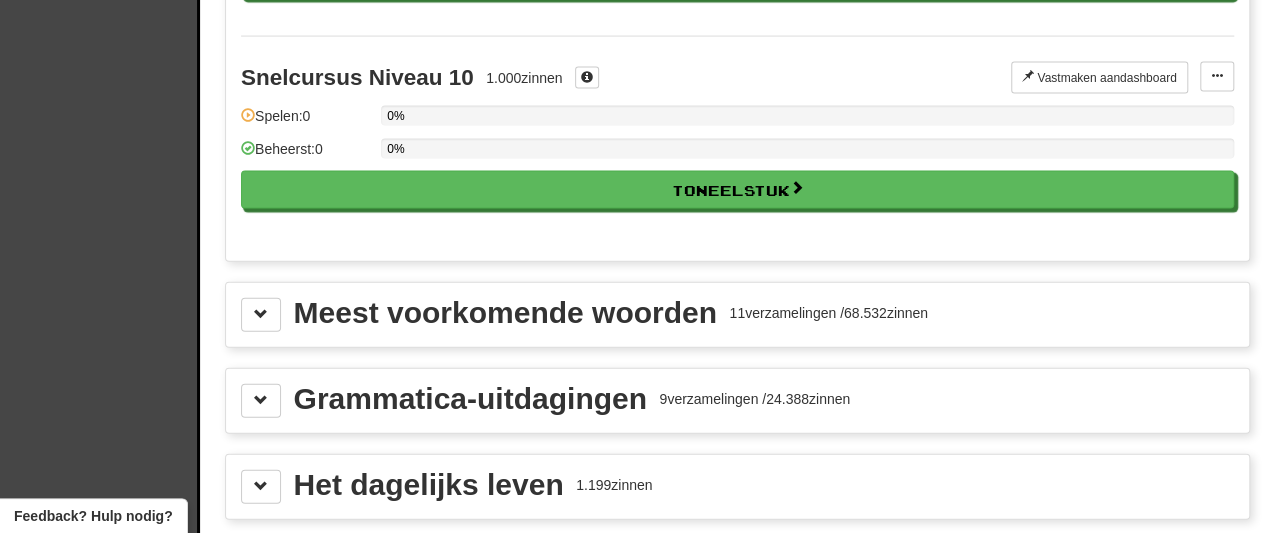 scroll, scrollTop: 2100, scrollLeft: 0, axis: vertical 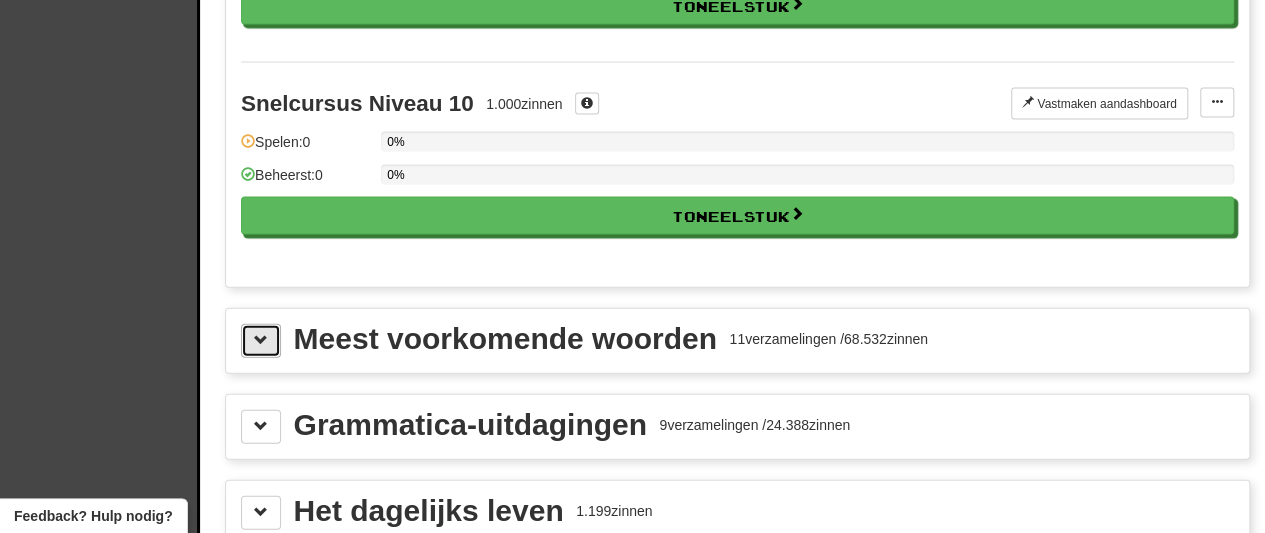 click at bounding box center (261, 341) 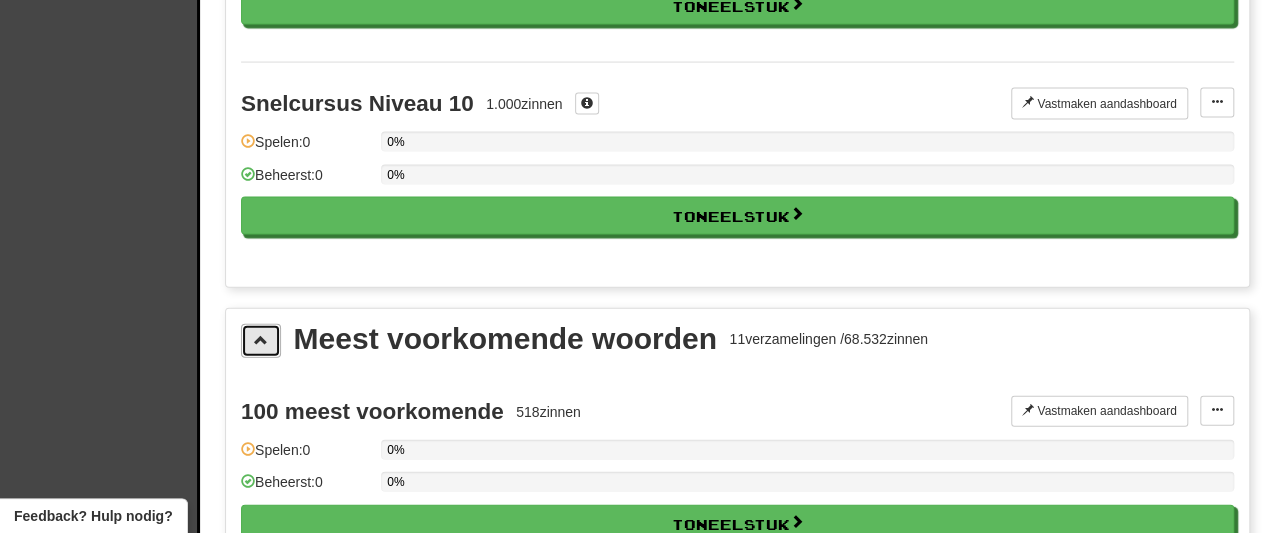 click at bounding box center [261, 341] 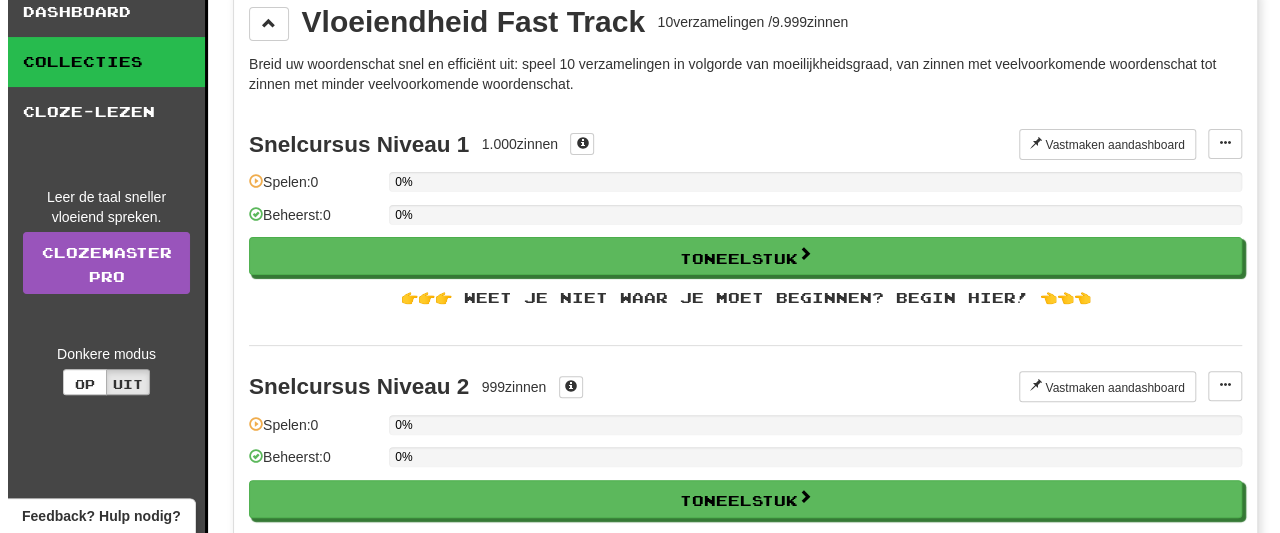 scroll, scrollTop: 0, scrollLeft: 0, axis: both 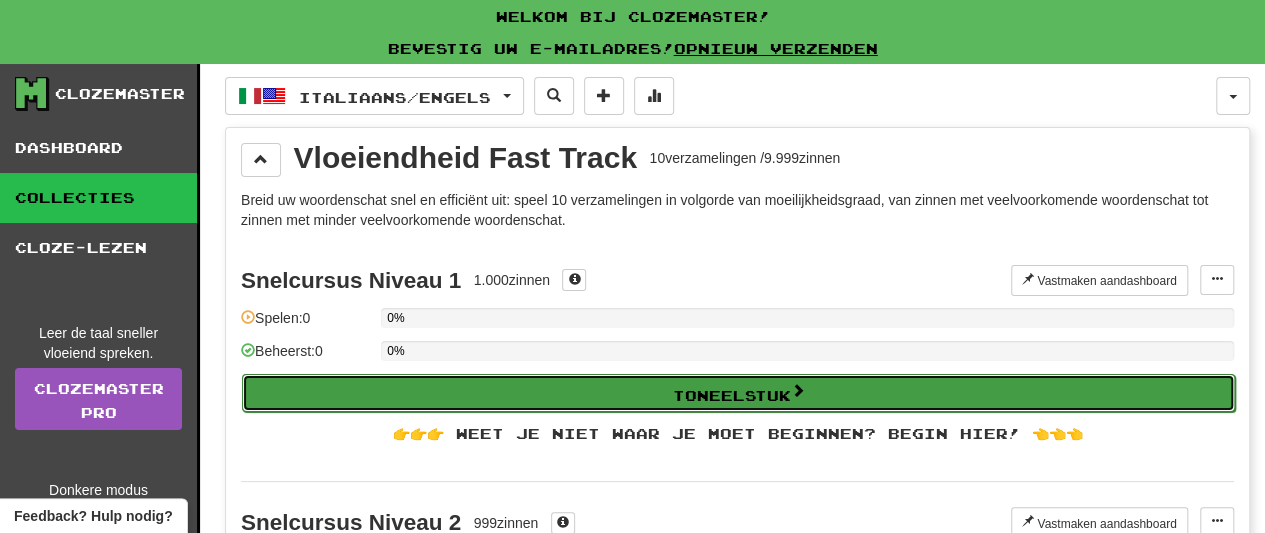 click on "Toneelstuk" at bounding box center (738, 393) 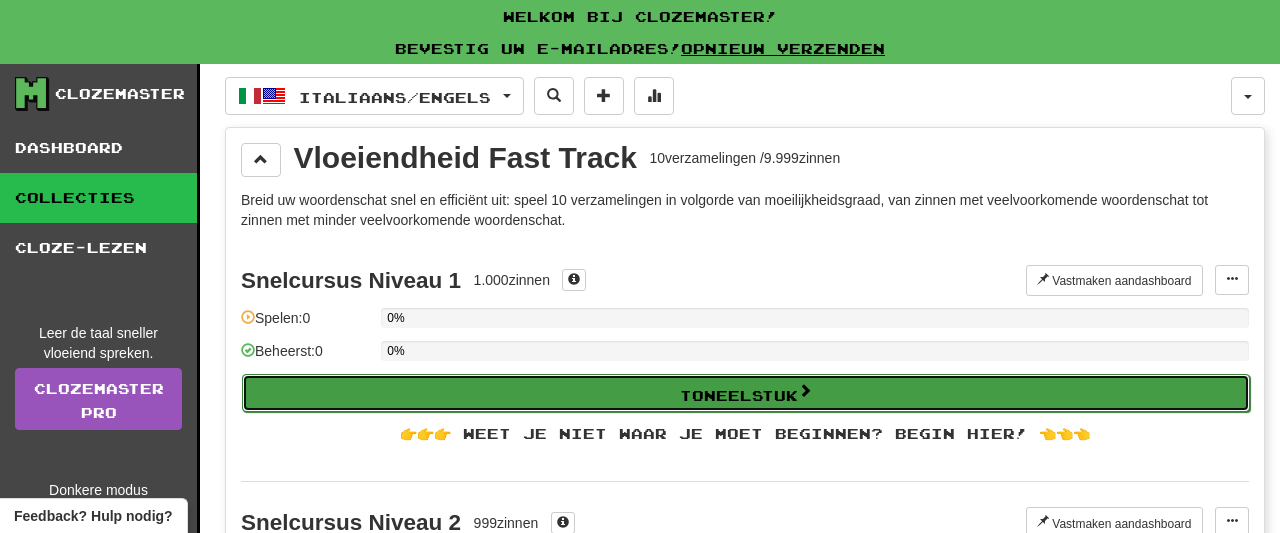 select on "**" 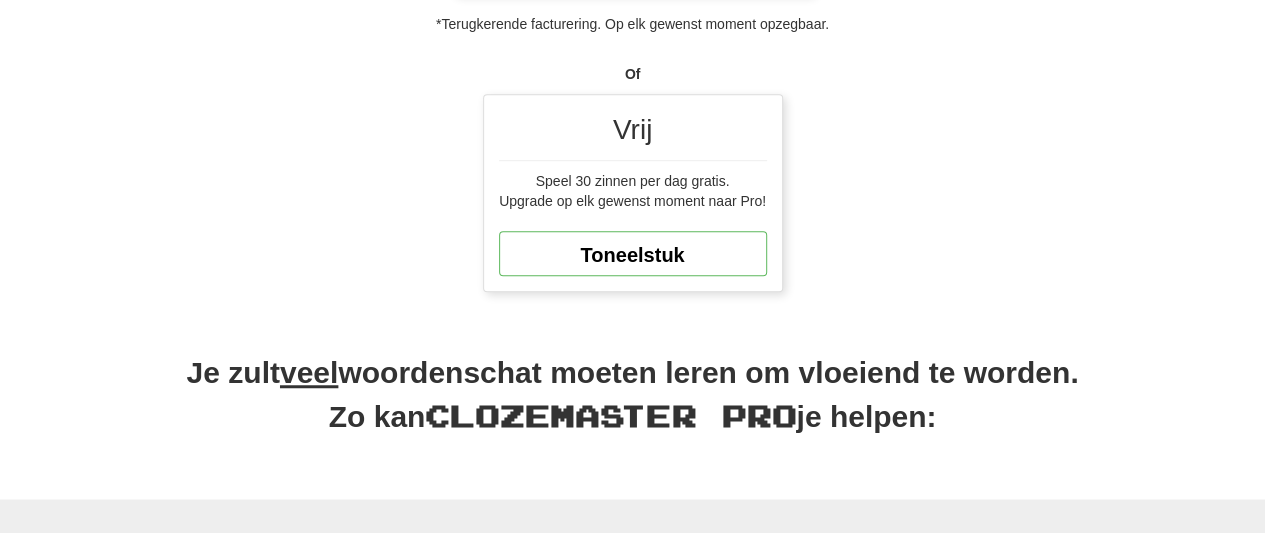 scroll, scrollTop: 600, scrollLeft: 0, axis: vertical 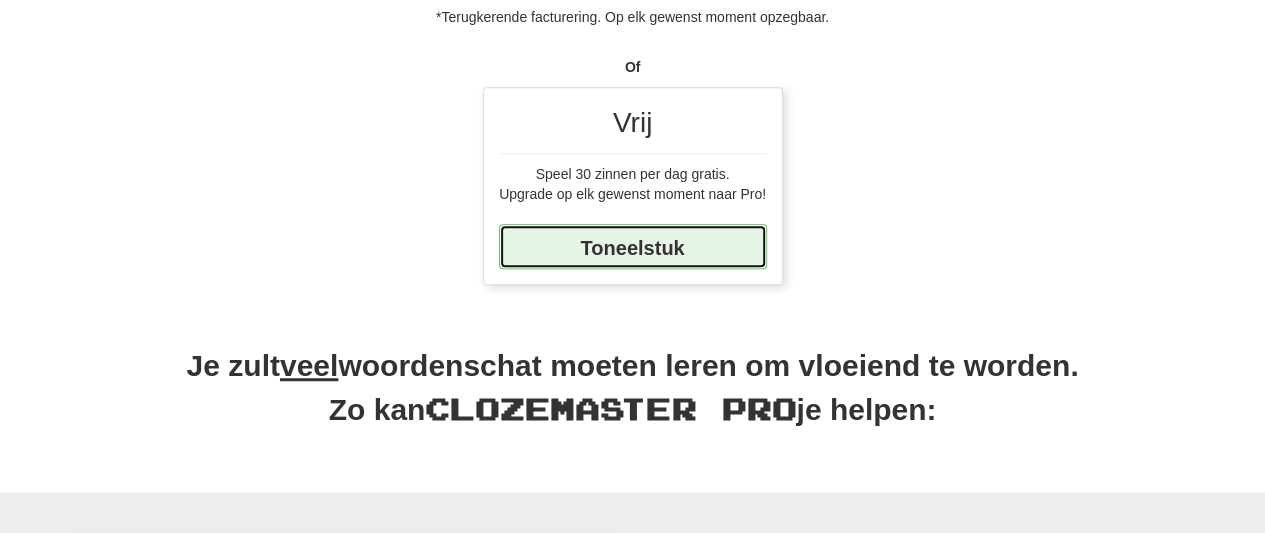 click on "Toneelstuk" at bounding box center (632, 247) 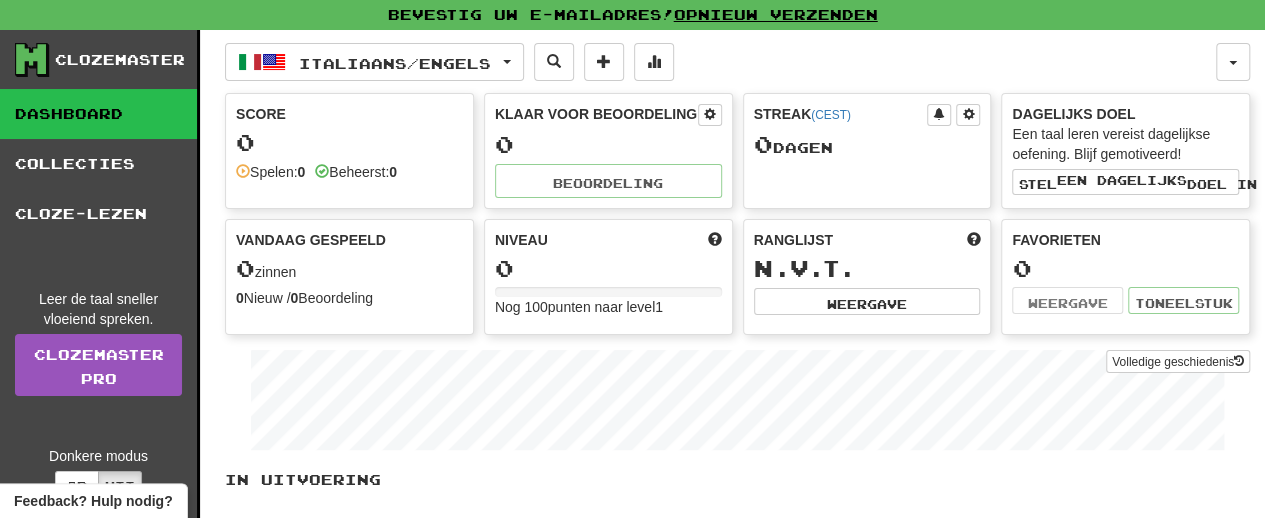 scroll, scrollTop: 300, scrollLeft: 0, axis: vertical 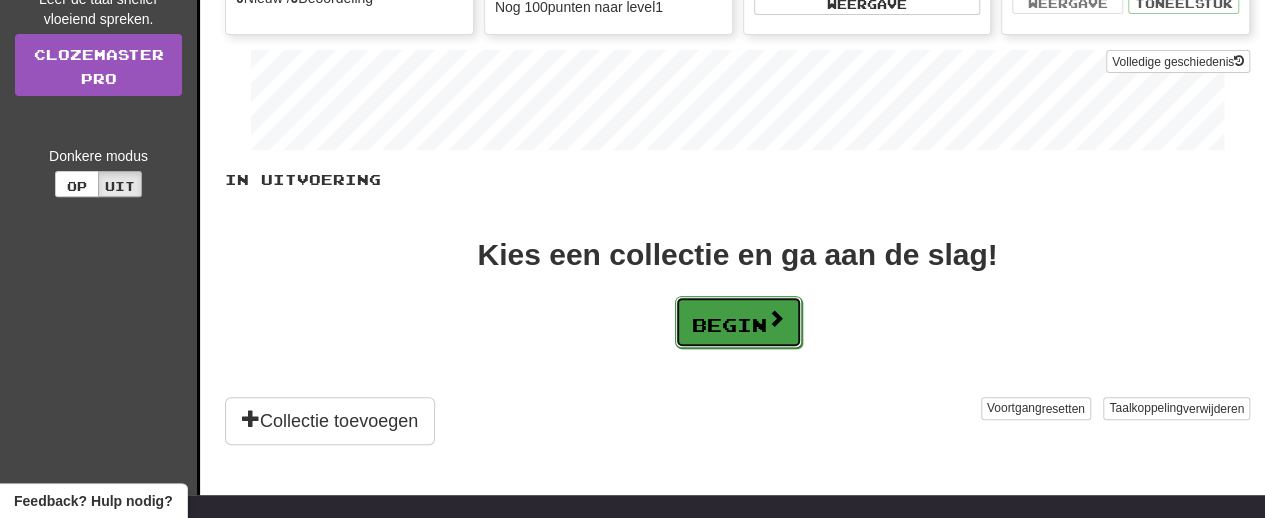 click on "Begin" at bounding box center (729, 325) 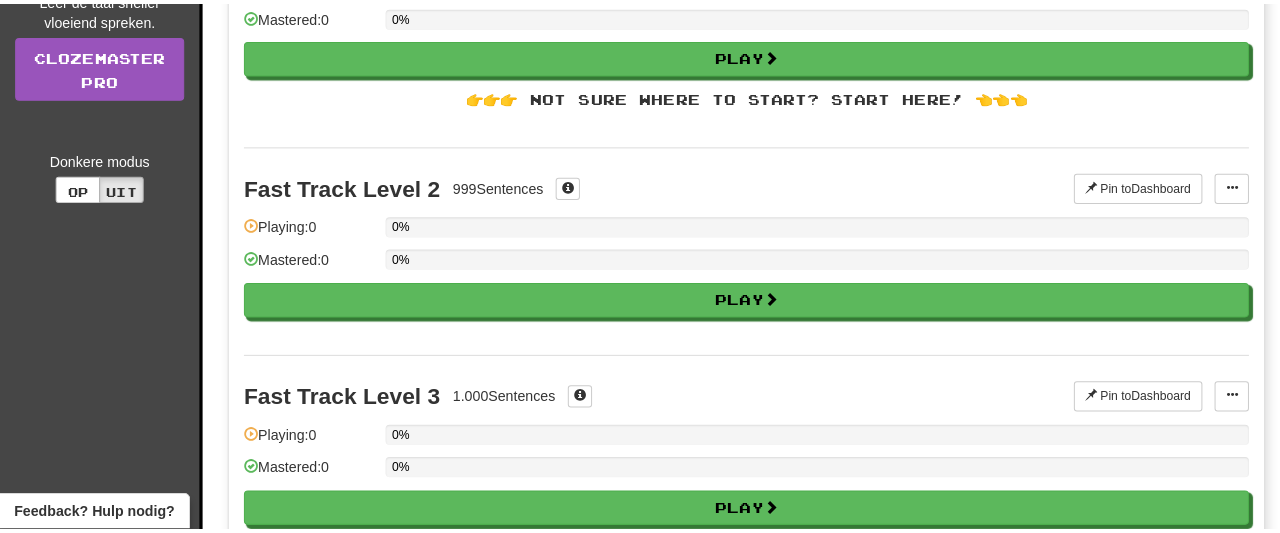 scroll, scrollTop: 0, scrollLeft: 0, axis: both 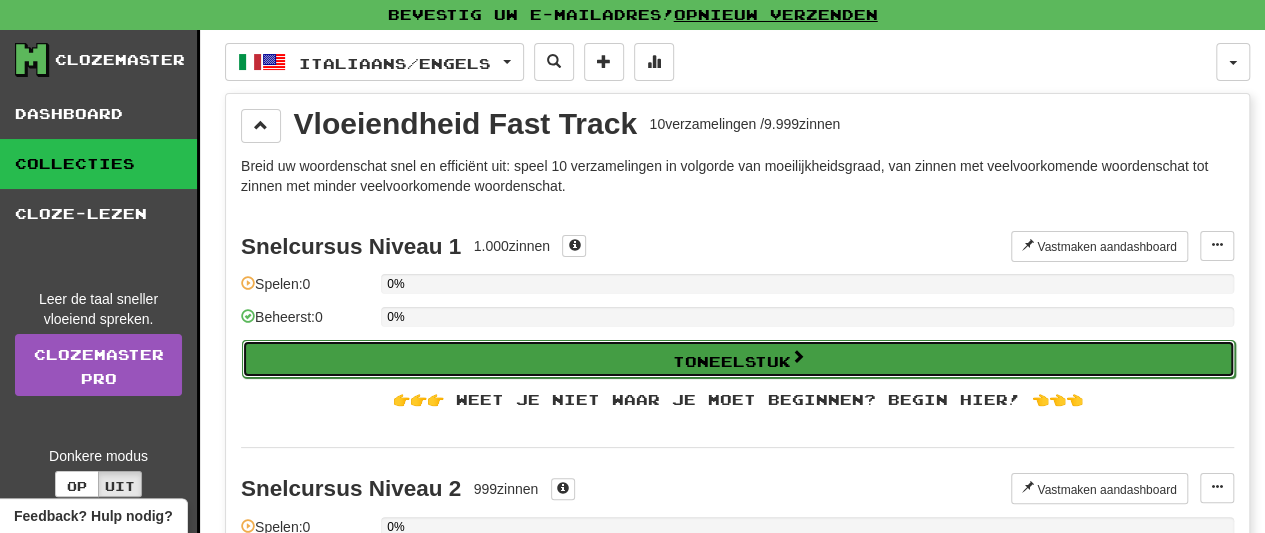 click on "Toneelstuk" at bounding box center [738, 359] 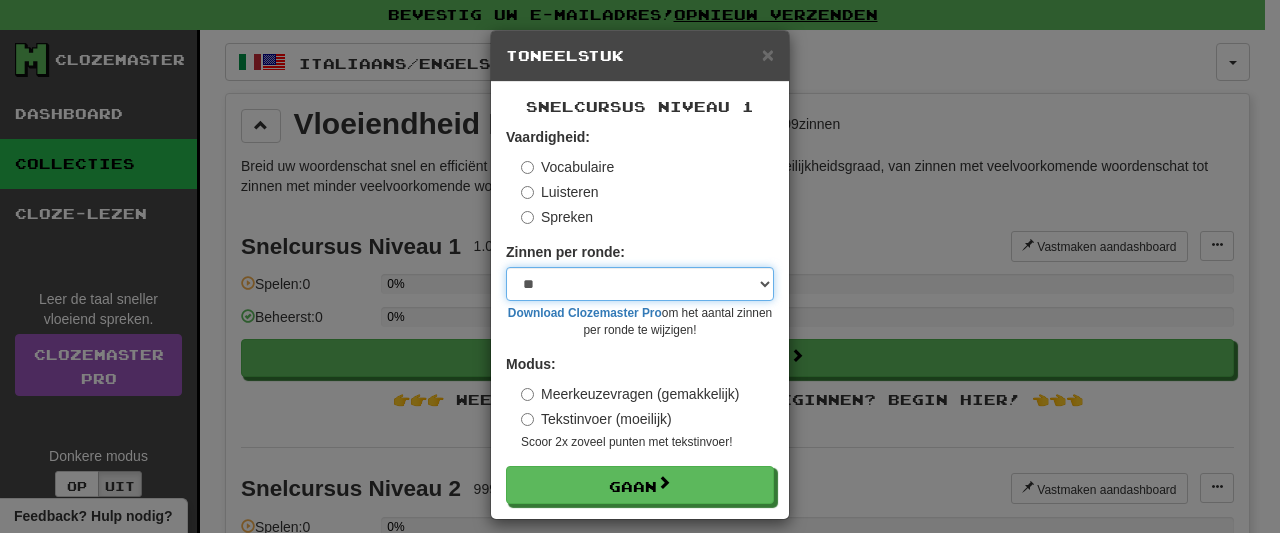 click on "* ** ** ** ** ** *** ********" at bounding box center [640, 284] 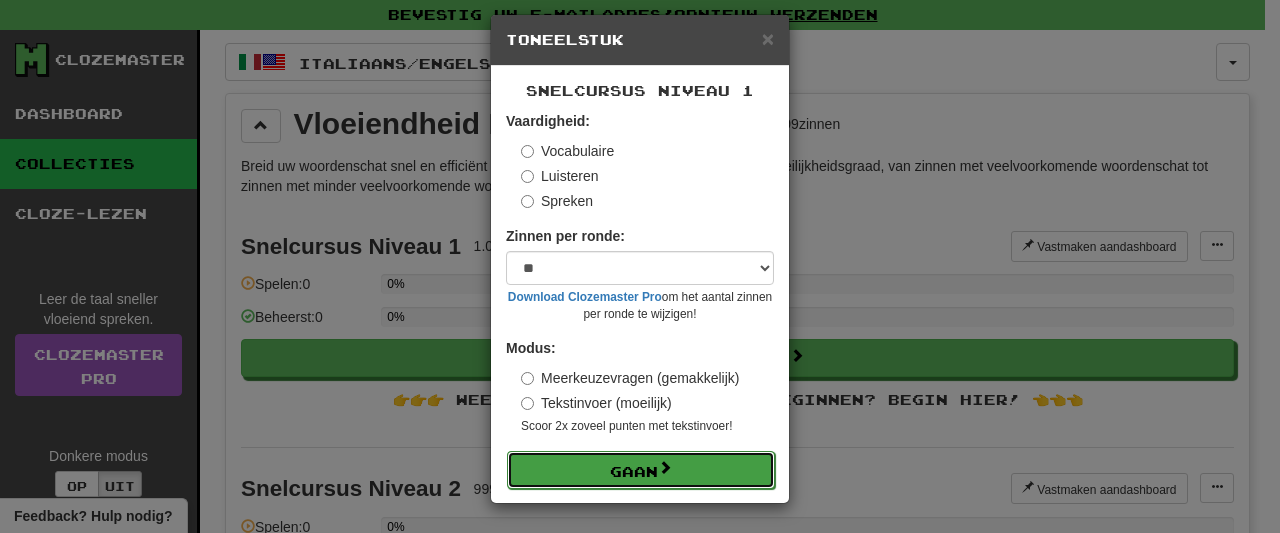 click on "Gaan" at bounding box center (634, 471) 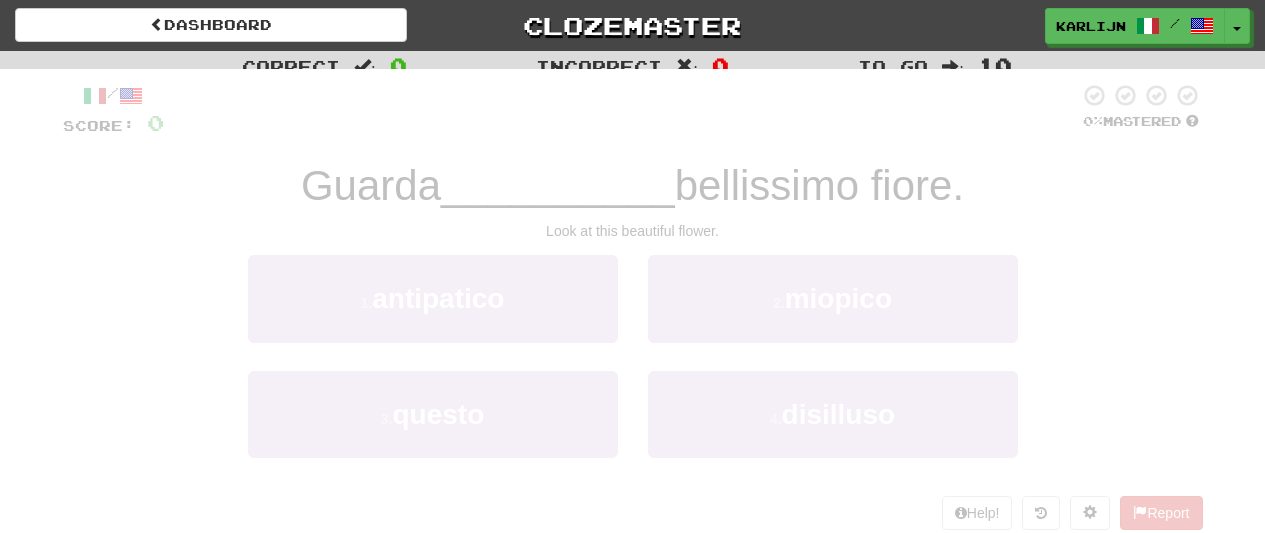 scroll, scrollTop: 0, scrollLeft: 0, axis: both 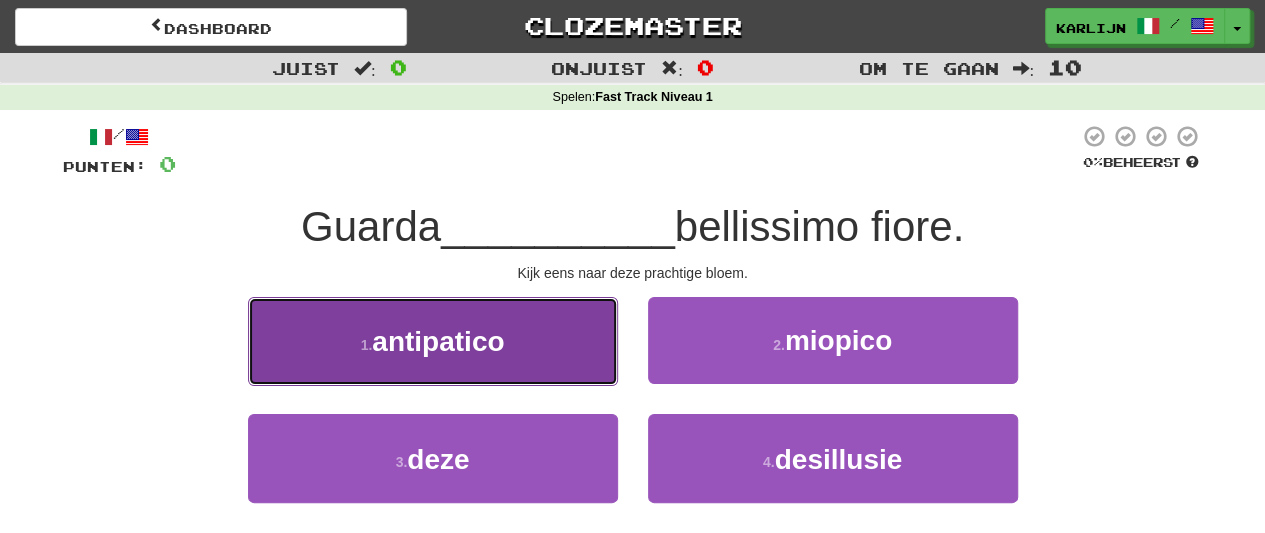 click on "1.  antipatico ​" at bounding box center (433, 341) 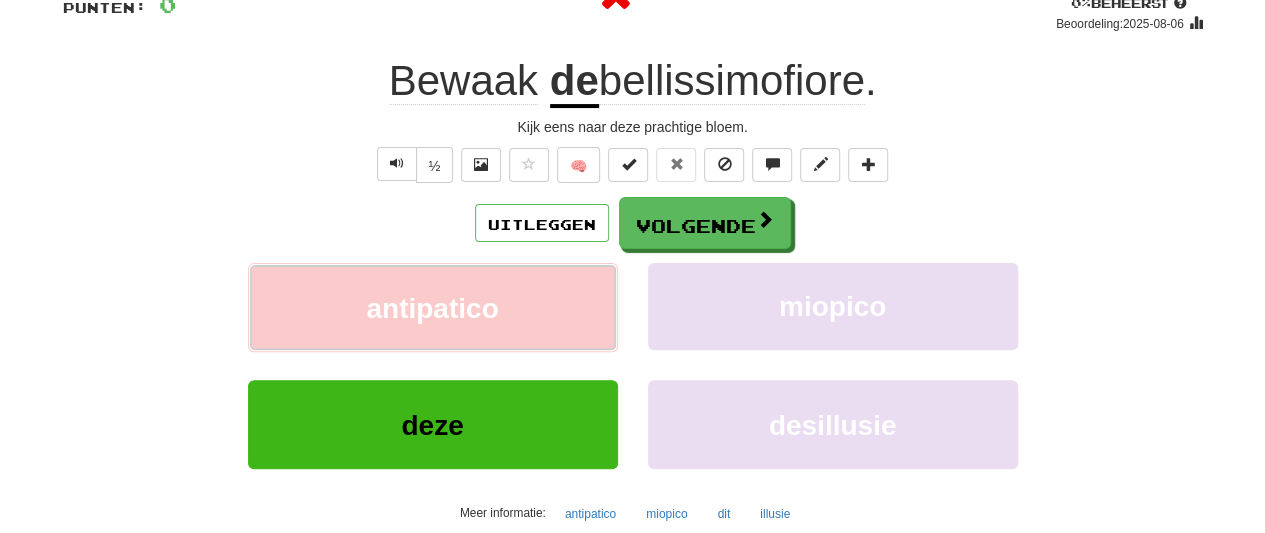 scroll, scrollTop: 200, scrollLeft: 0, axis: vertical 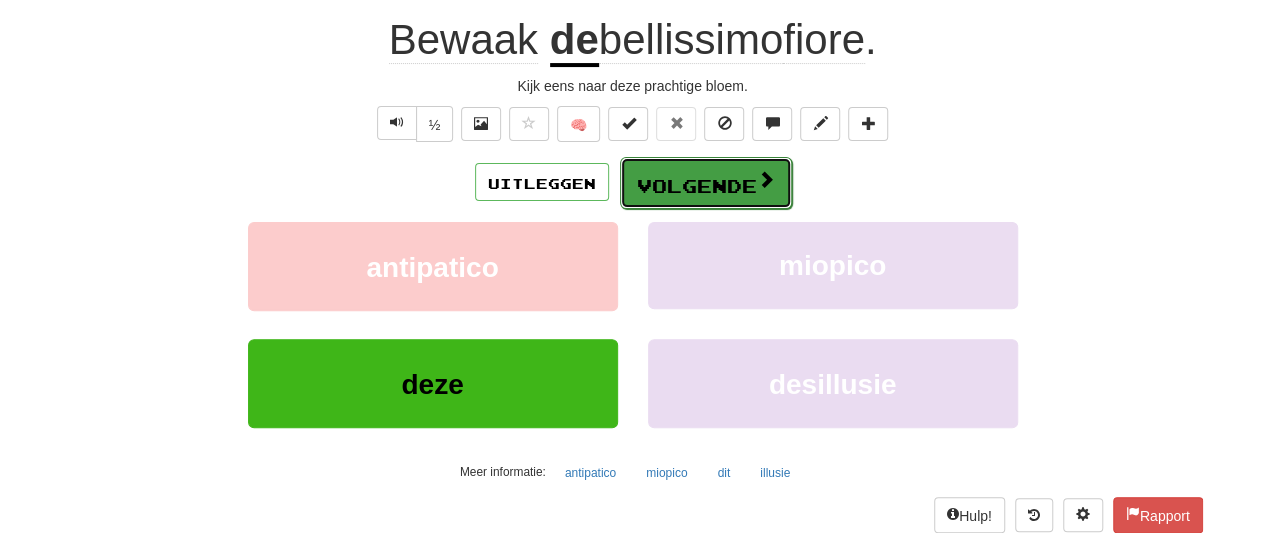 click on "Volgende" at bounding box center [697, 186] 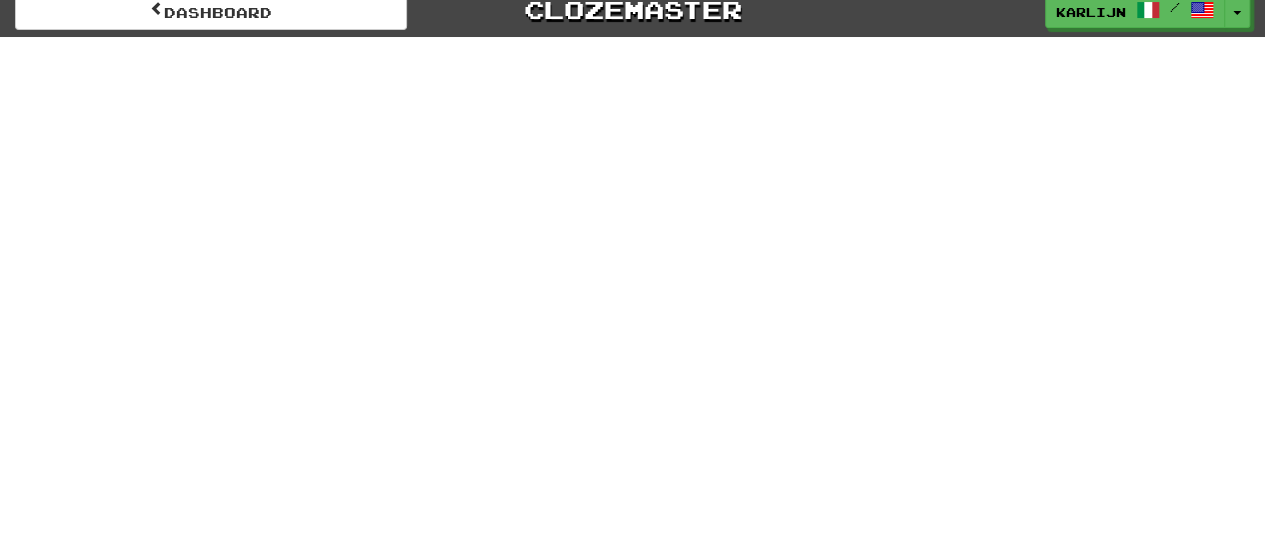 scroll, scrollTop: 0, scrollLeft: 0, axis: both 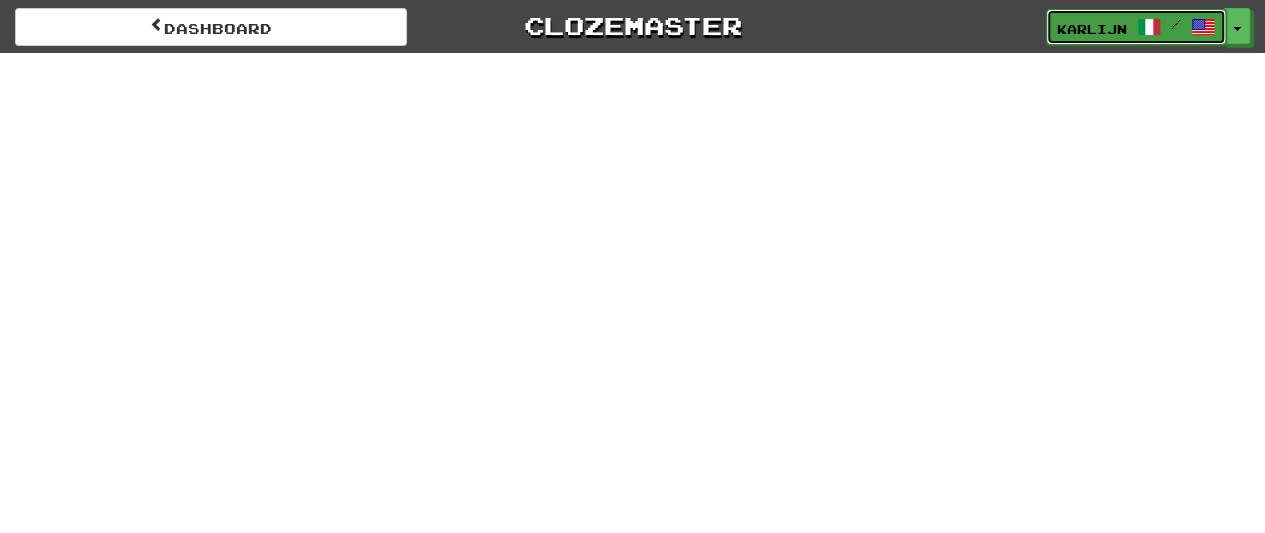 click at bounding box center (1203, 27) 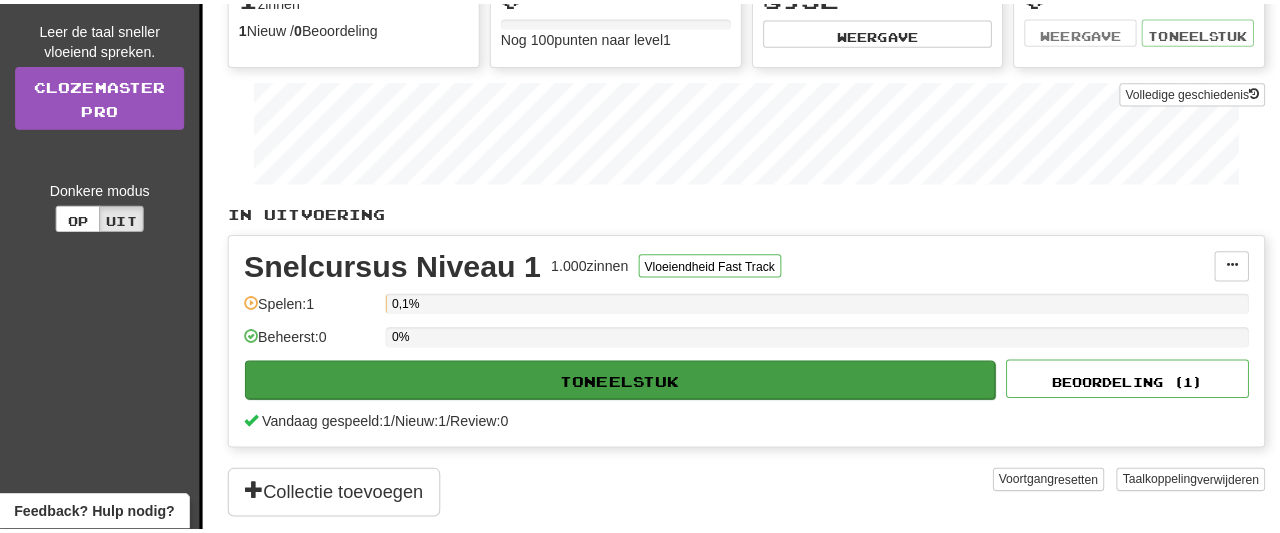 scroll, scrollTop: 400, scrollLeft: 0, axis: vertical 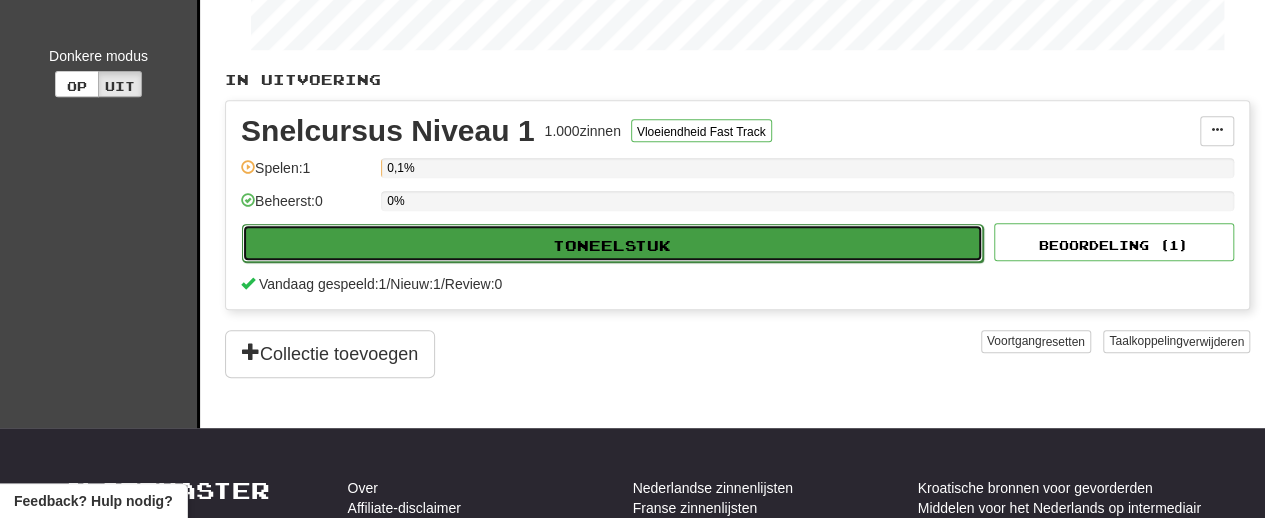 click on "Toneelstuk" at bounding box center (612, 243) 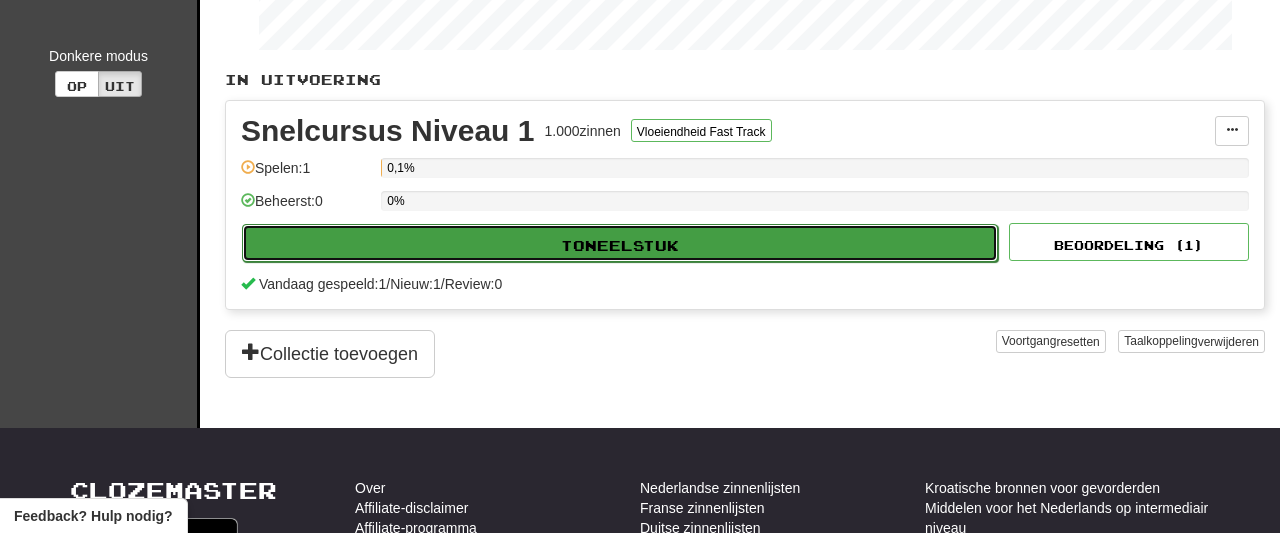 select on "**" 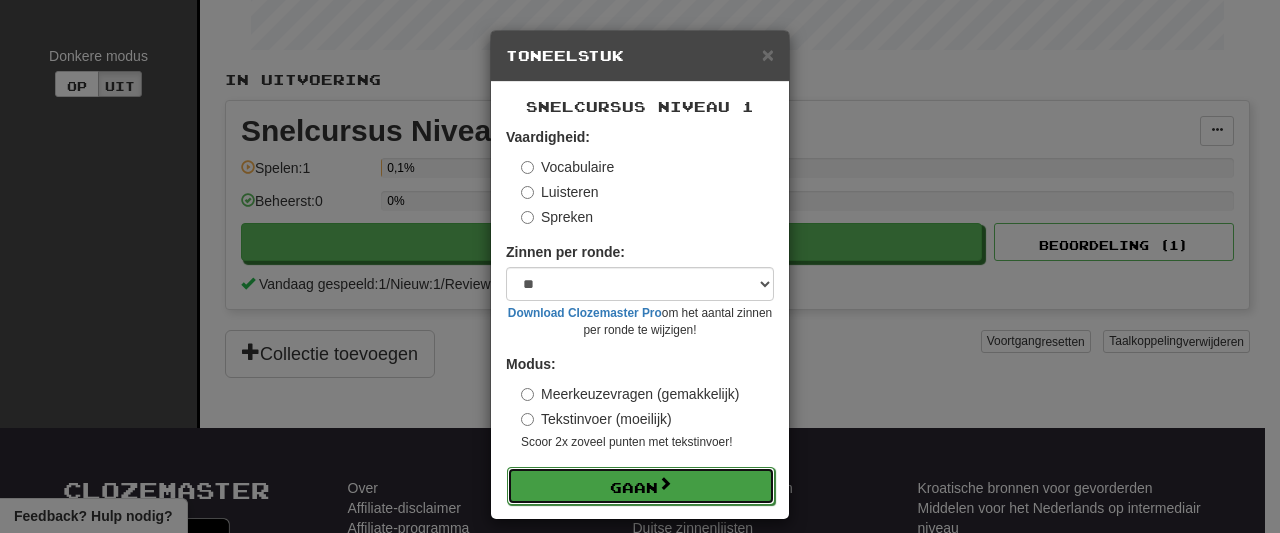 click on "Gaan" at bounding box center (641, 486) 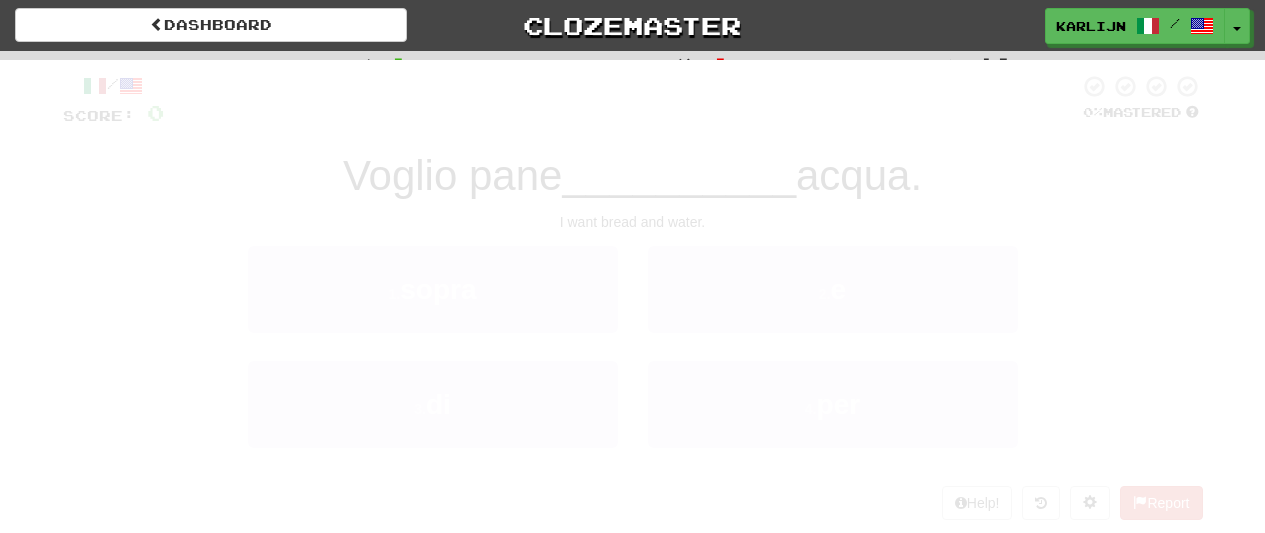 scroll, scrollTop: 0, scrollLeft: 0, axis: both 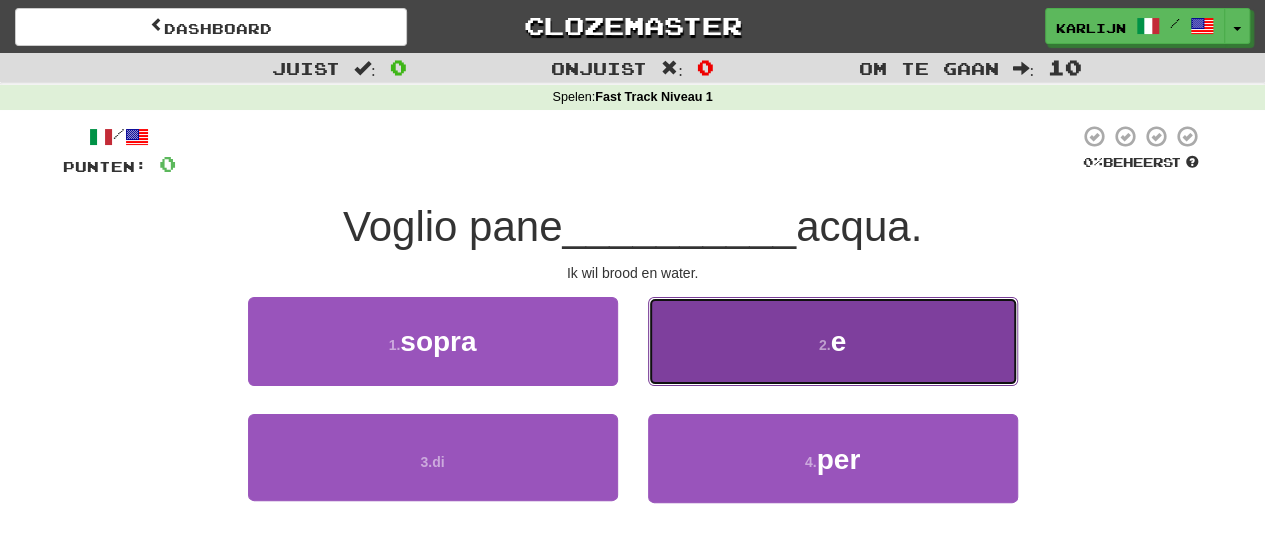 click on "2.  e ​" at bounding box center [833, 341] 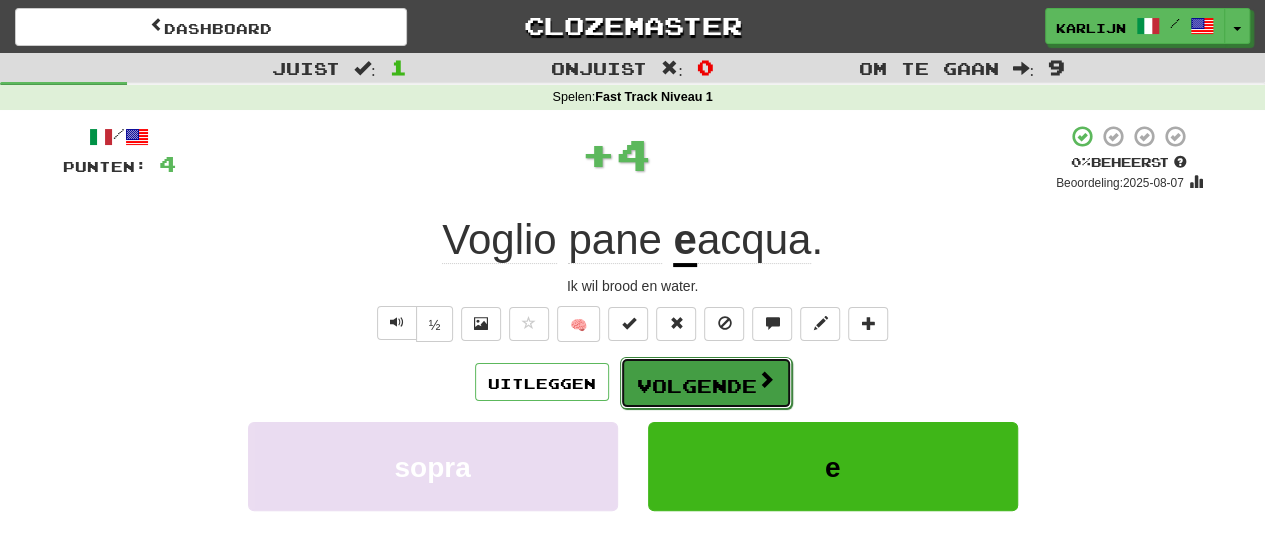 click on "Volgende" at bounding box center (697, 386) 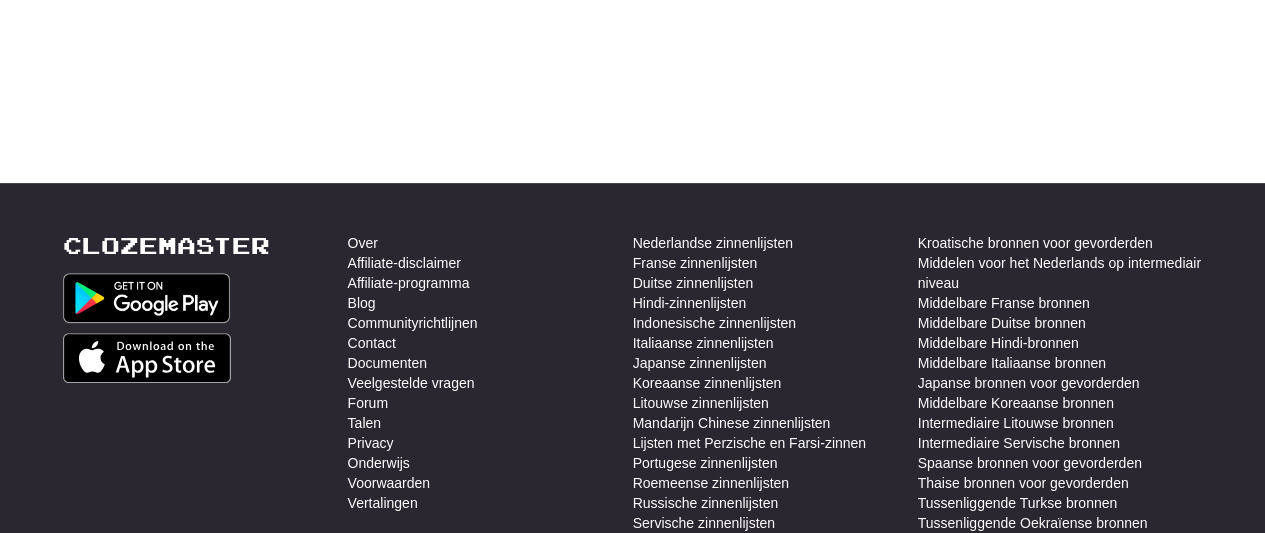 scroll, scrollTop: 0, scrollLeft: 0, axis: both 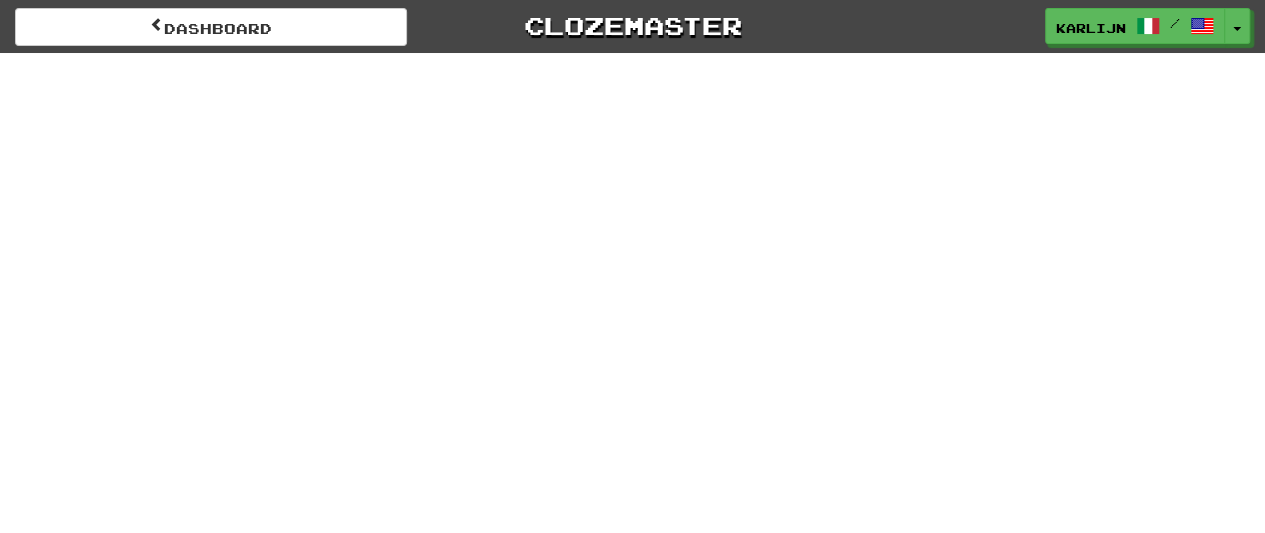 click on "Dashboard
Clozemaster
karlijn
/
Keuzemenu in-/uitschakelen
Dashboard
Ranglijst
Activiteitenfeed
Meldingen
Profiel
Discussies
Italiaans
/
Engels
Streak:
1
Beoordeling:
1
Punten vandaag: 0
Talen
Rekening
Uitloggen
karlijn
/
Keuzemenu in-/uitschakelen
Dashboard
Ranglijst
Activiteitenfeed
Meldingen
Profiel
Discussies
Italiaans
/
Engels
Streak:
1
Beoordeling:
1
Punten vandaag: 0
Talen
Rekening
Uitloggen
clozemaster" at bounding box center [632, 266] 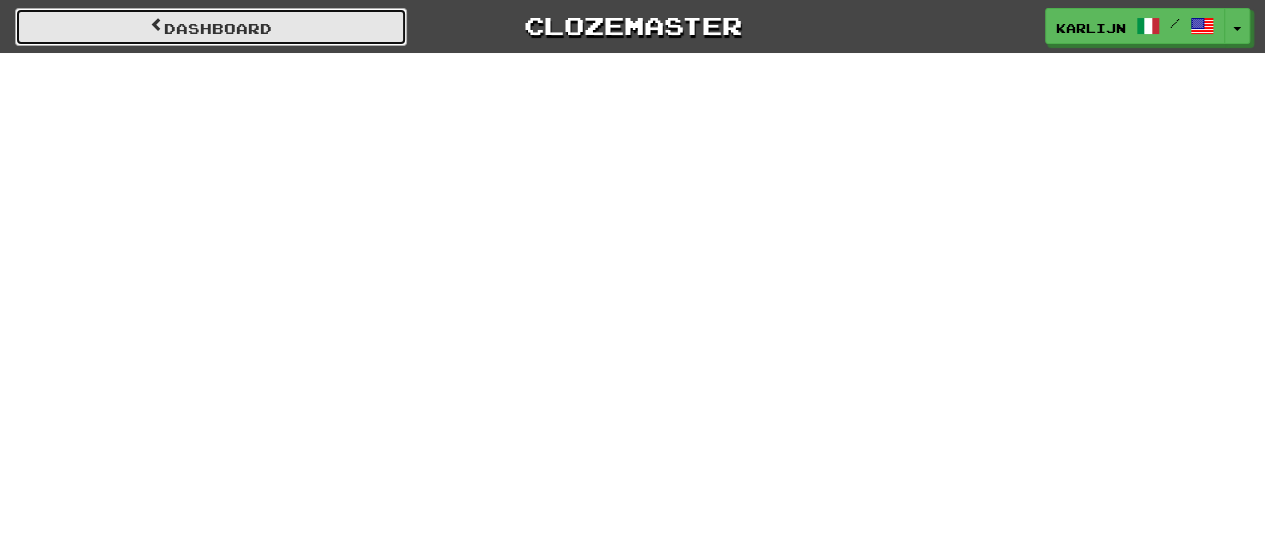 click on "Dashboard" at bounding box center (218, 28) 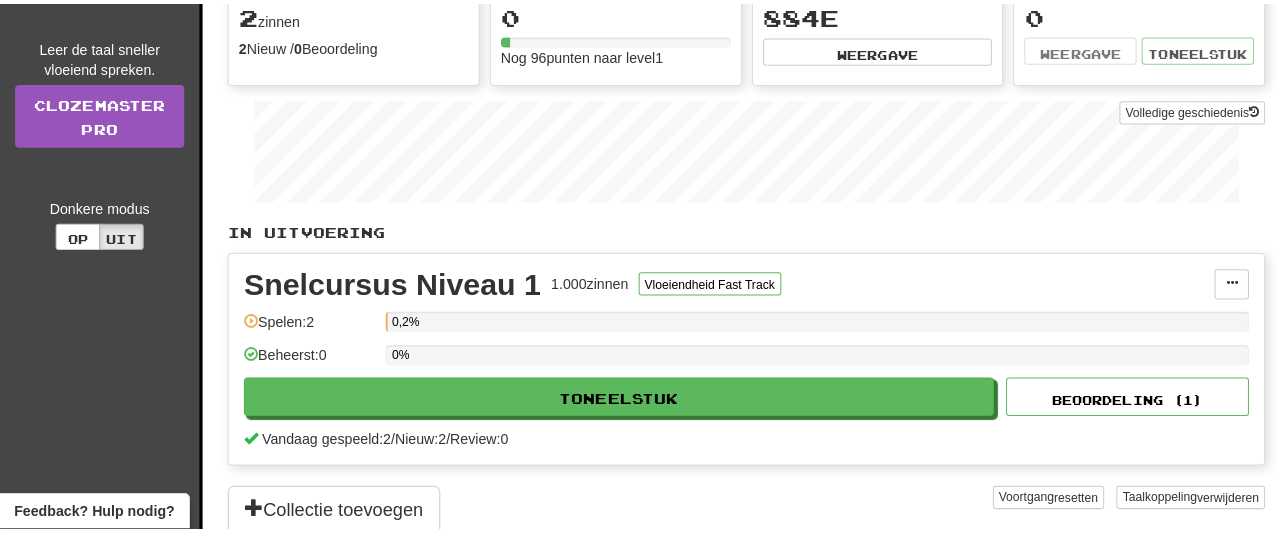 scroll, scrollTop: 300, scrollLeft: 0, axis: vertical 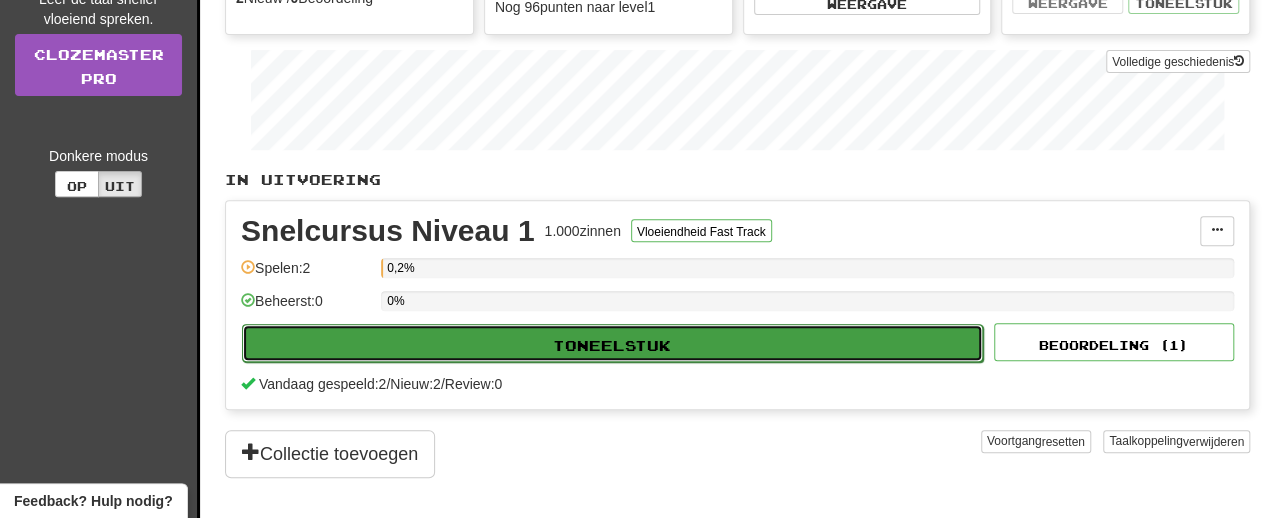 click on "Toneelstuk" at bounding box center [612, 344] 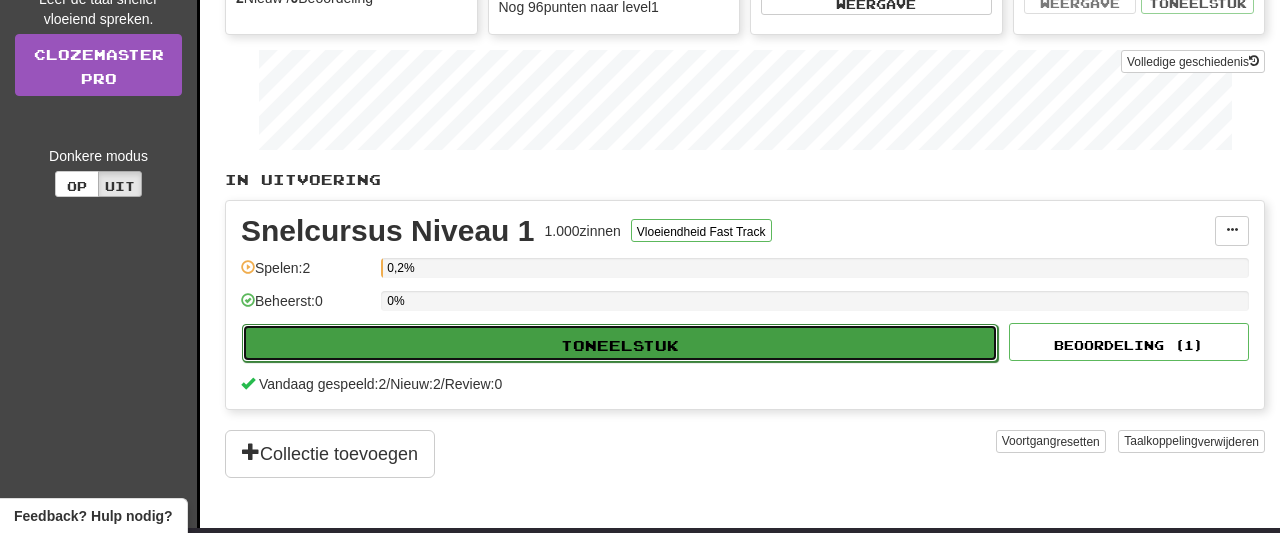 select on "**" 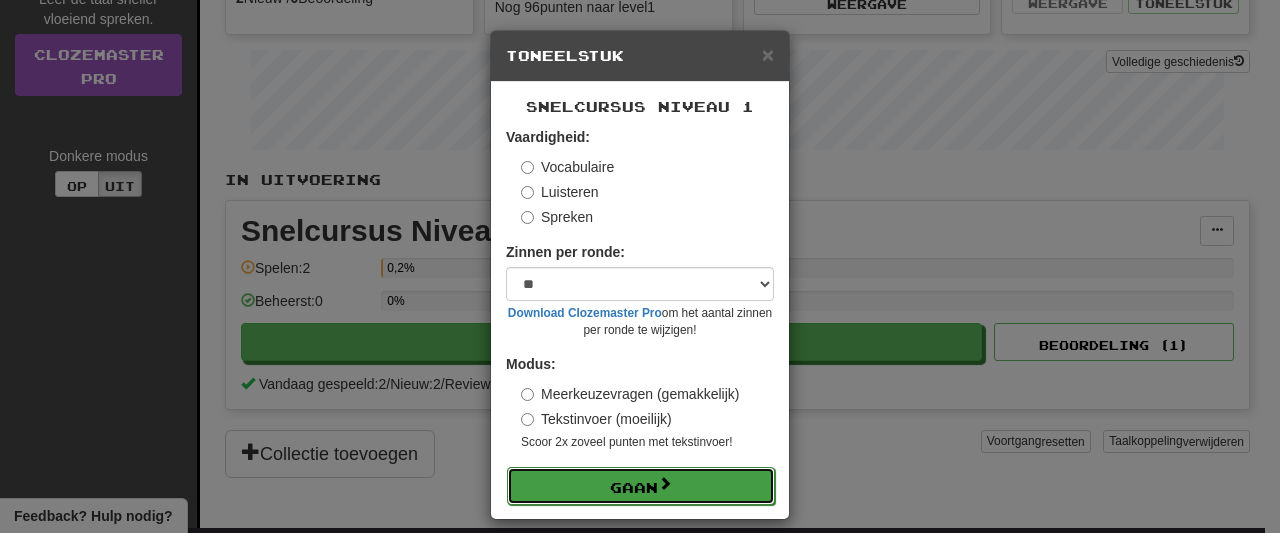 click on "Gaan" at bounding box center [634, 487] 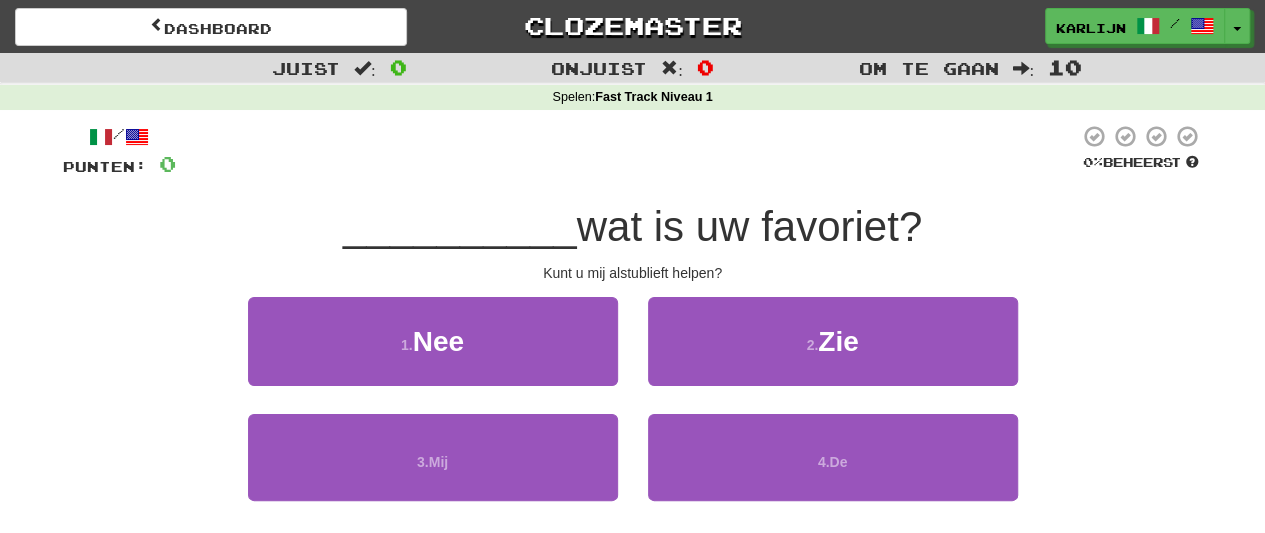 scroll, scrollTop: 100, scrollLeft: 0, axis: vertical 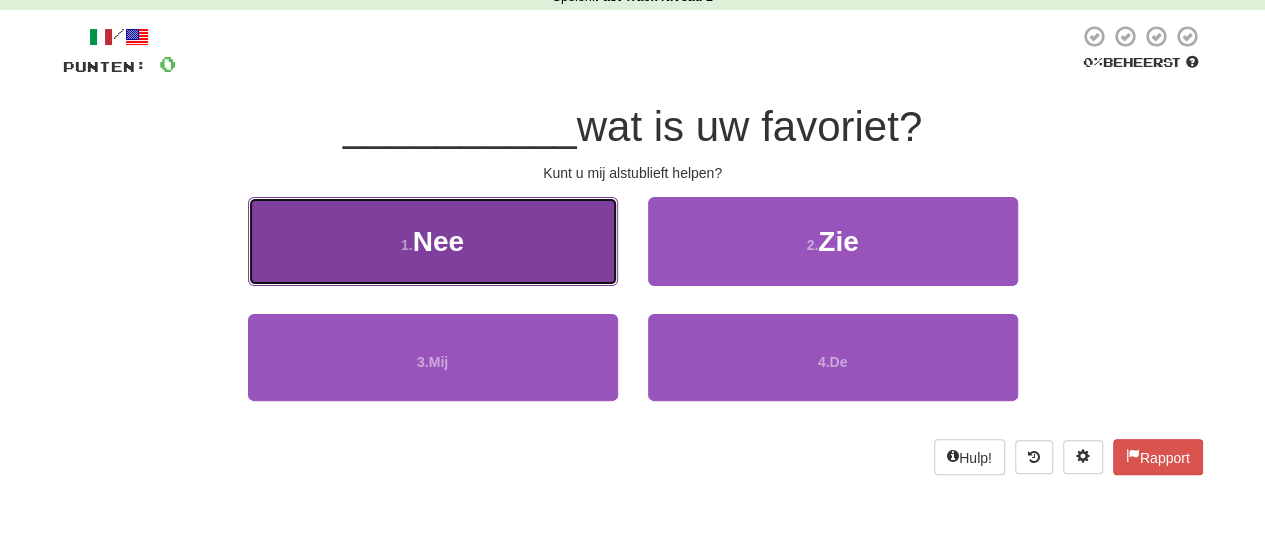 click on "1.  Nee ​" at bounding box center [433, 241] 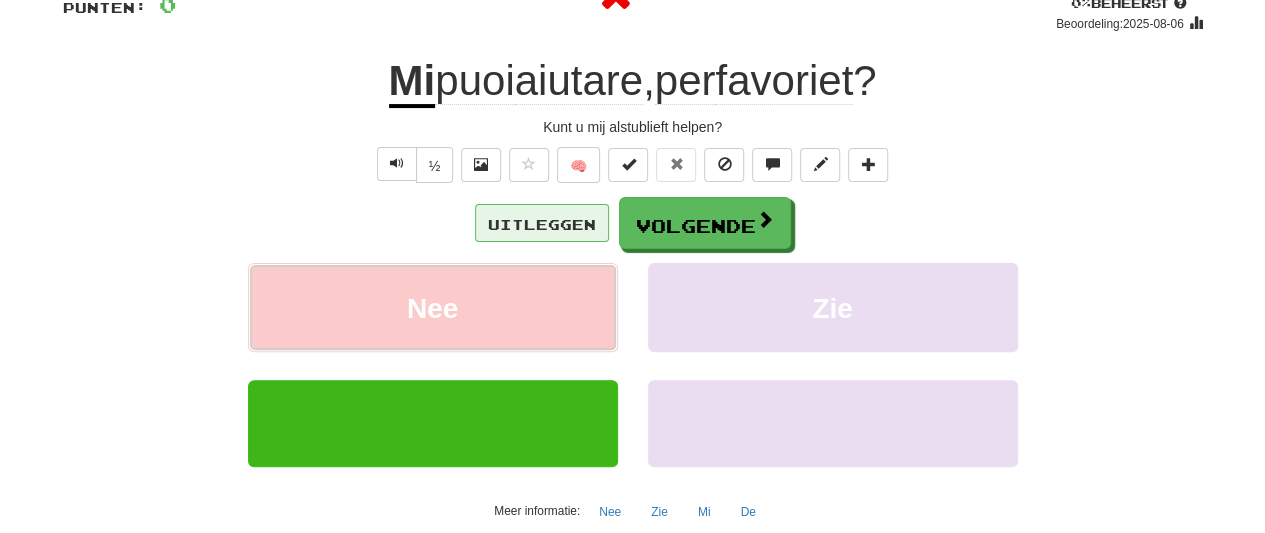 scroll, scrollTop: 200, scrollLeft: 0, axis: vertical 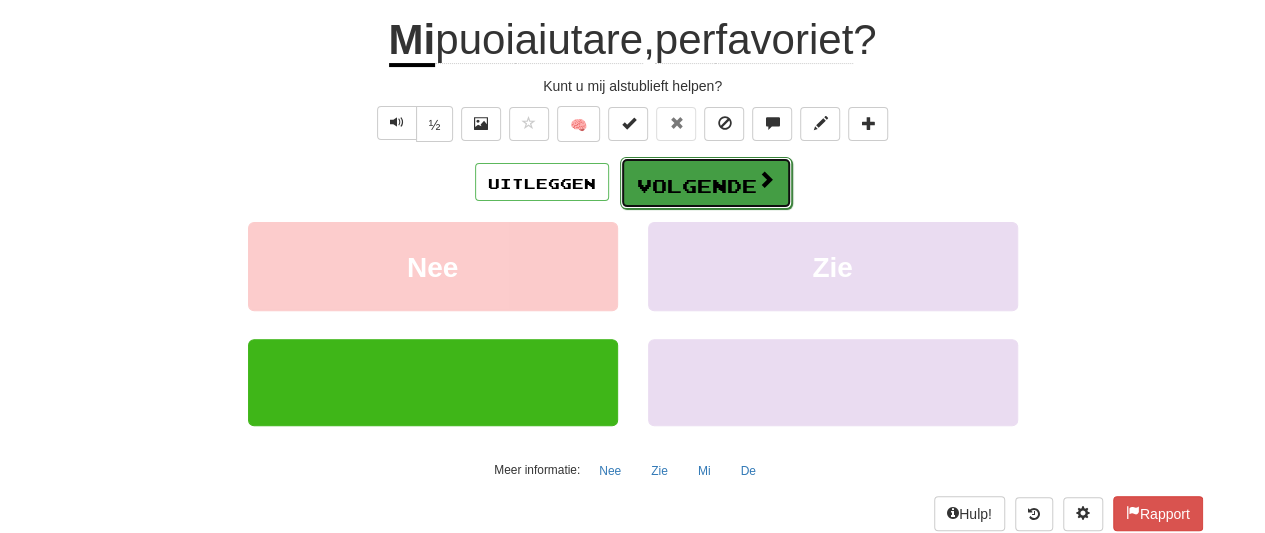click on "Volgende" at bounding box center [697, 186] 